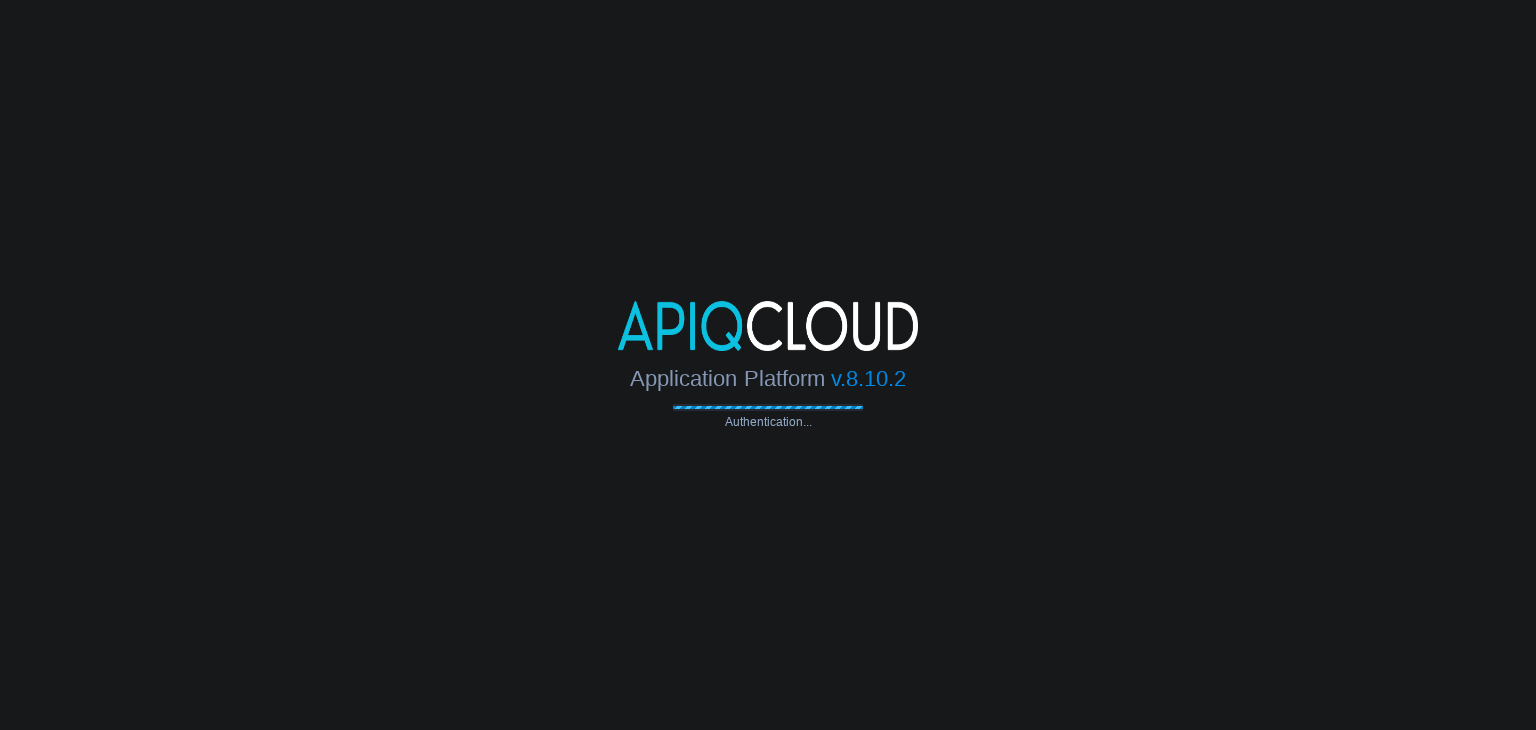 scroll, scrollTop: 0, scrollLeft: 0, axis: both 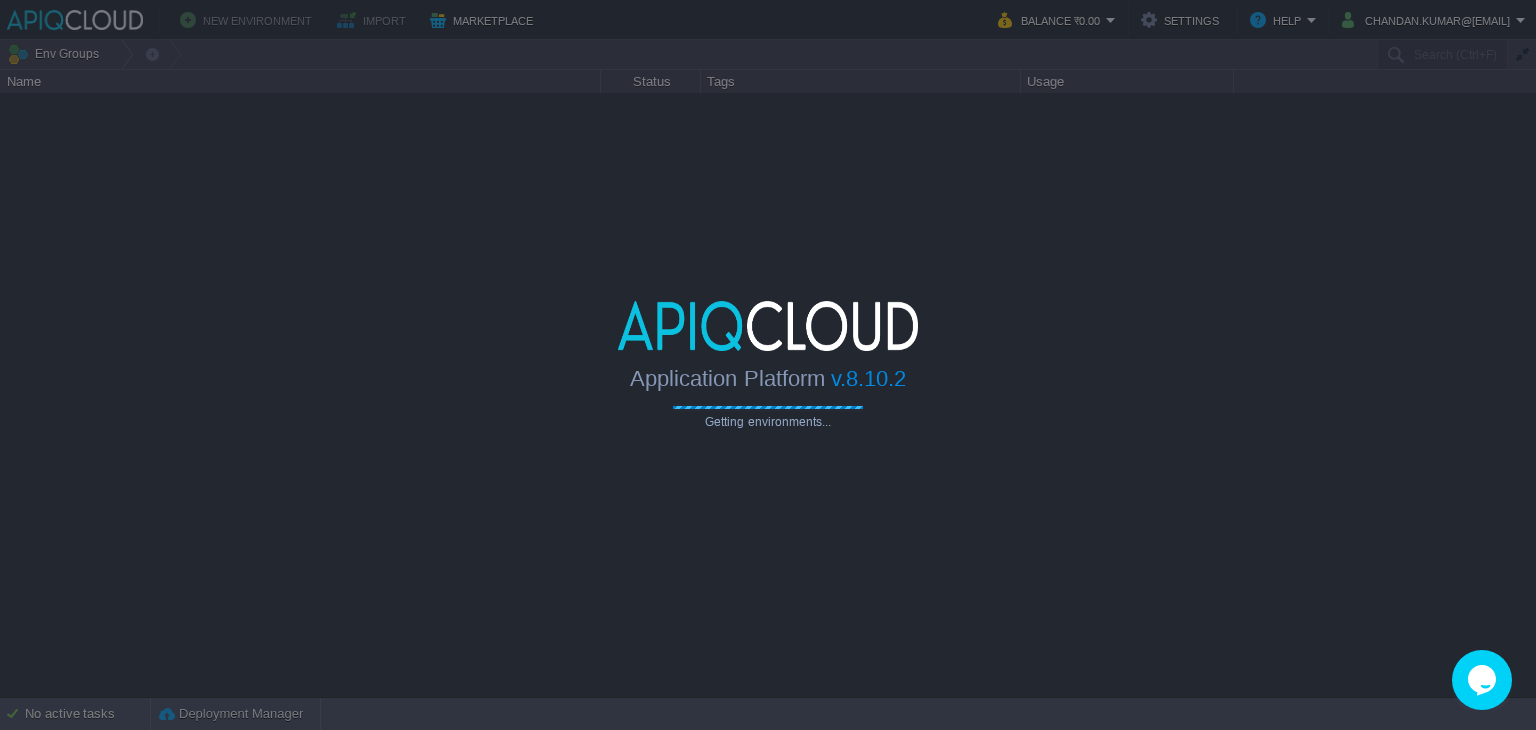 type on "Search (Ctrl+F)" 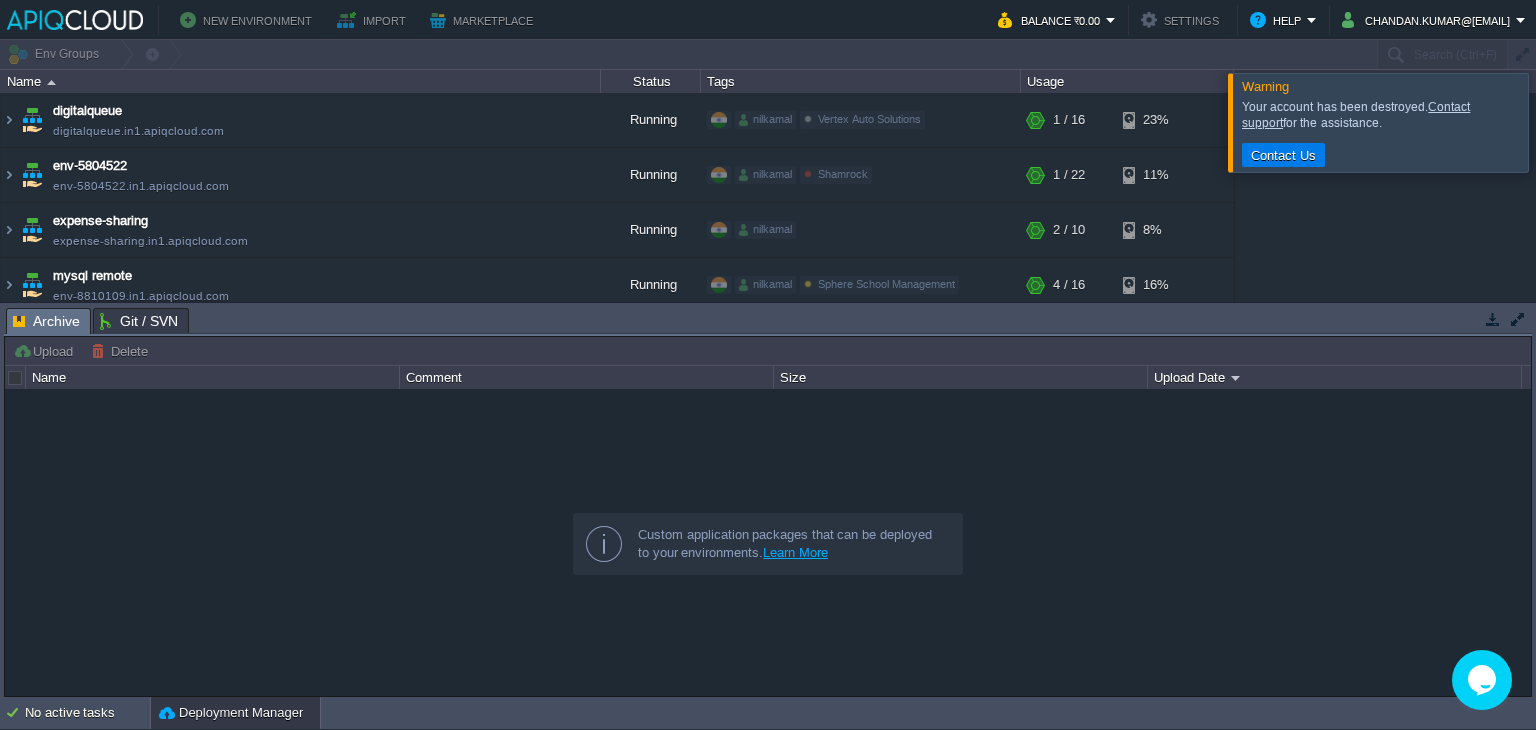click at bounding box center (1560, 122) 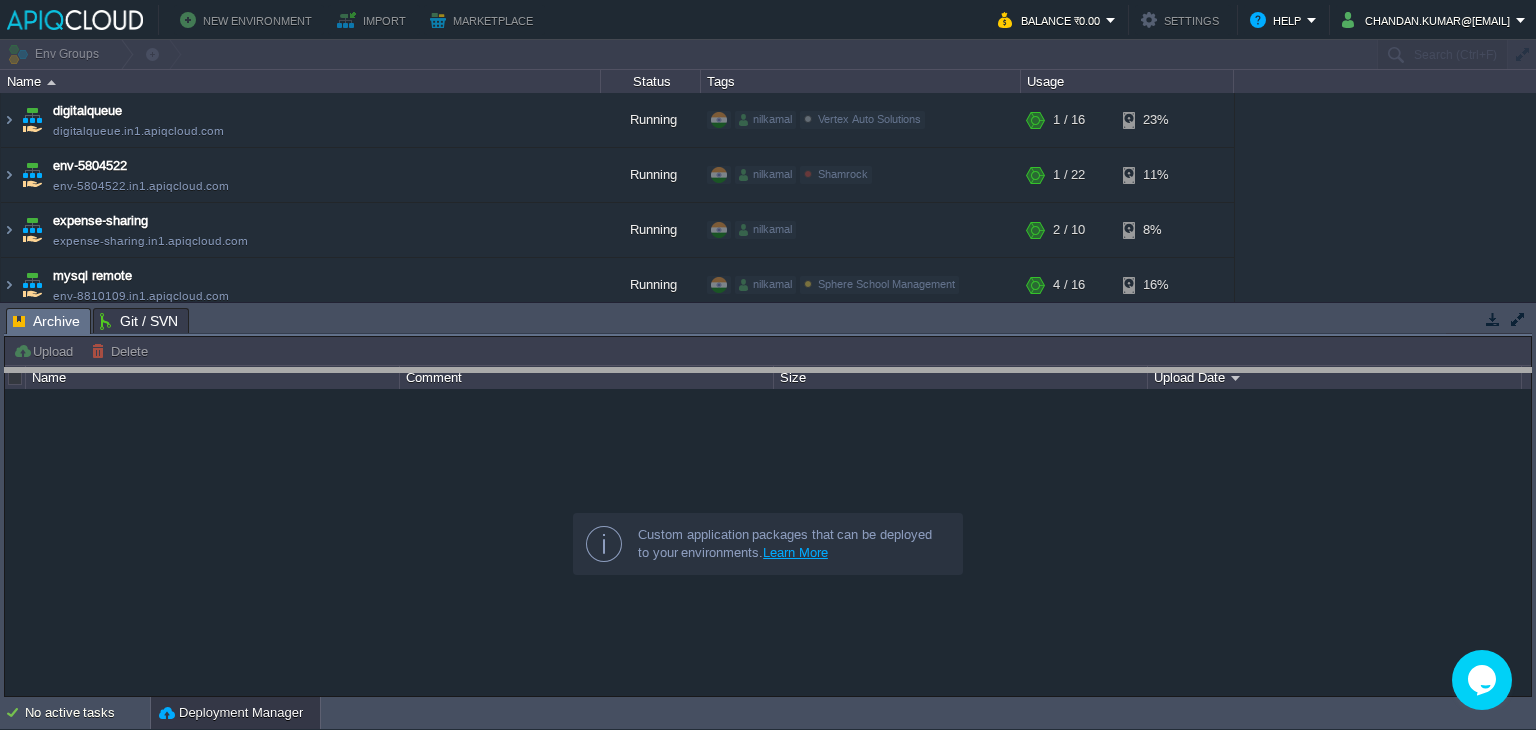 drag, startPoint x: 890, startPoint y: 320, endPoint x: 881, endPoint y: 381, distance: 61.66036 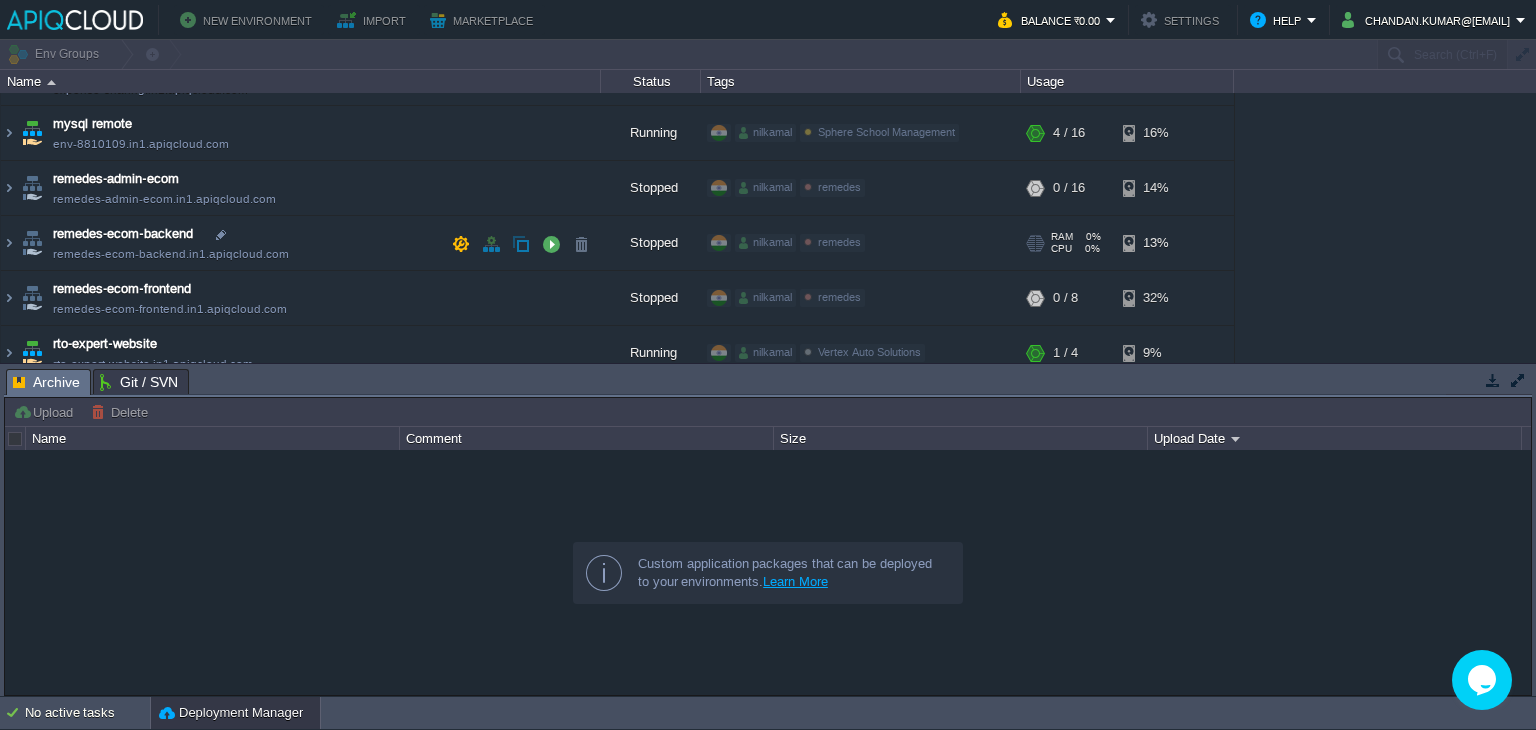 scroll, scrollTop: 0, scrollLeft: 0, axis: both 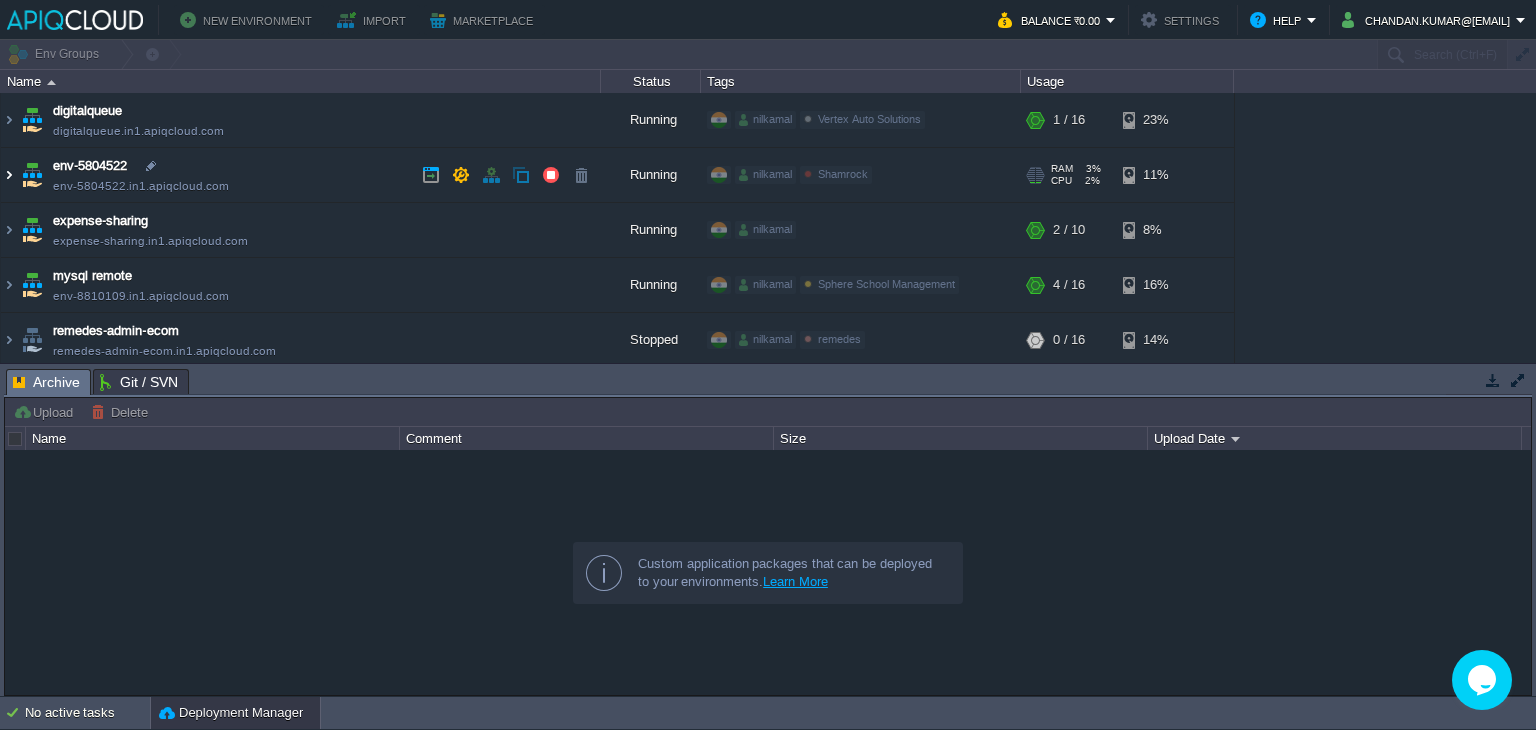 click at bounding box center [9, 175] 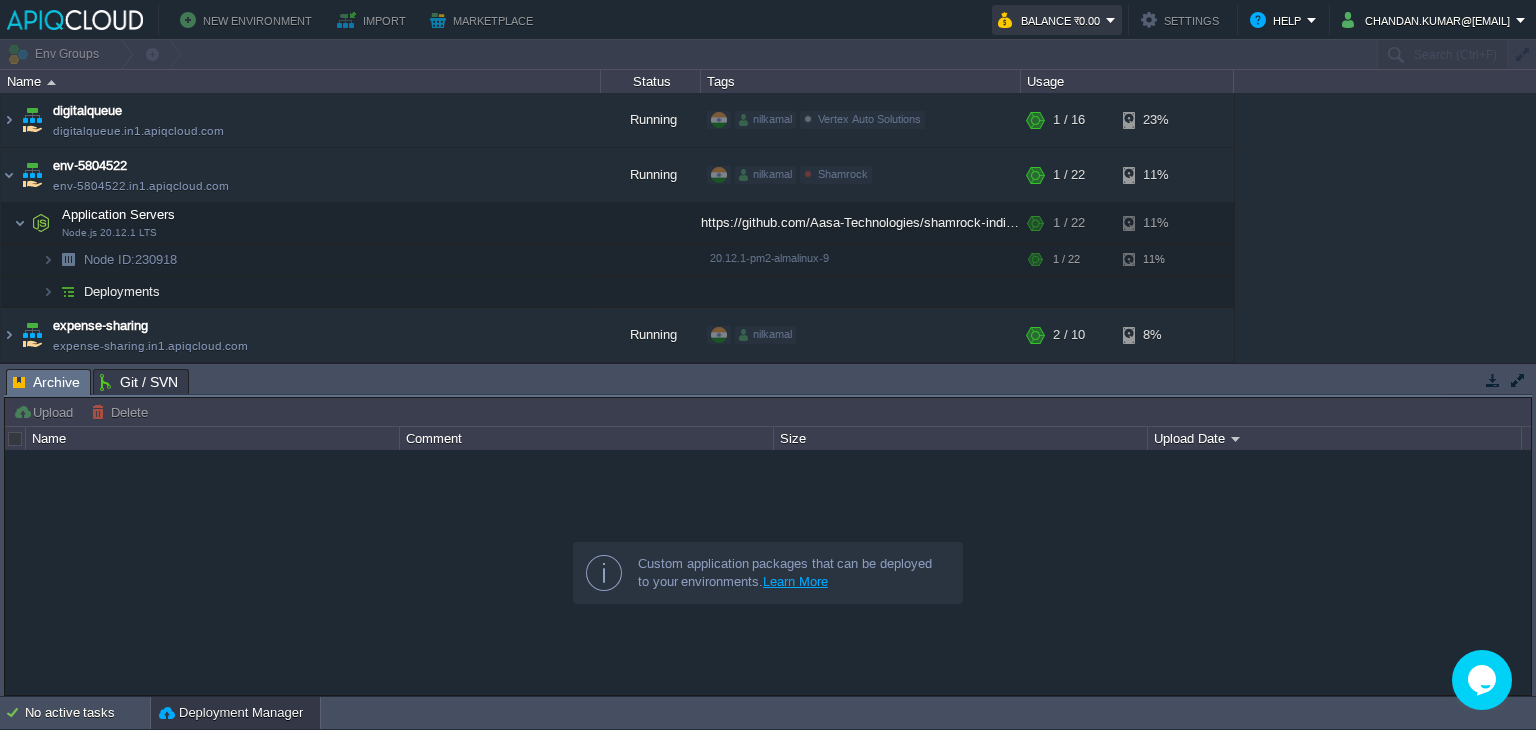 click on "Balance ₹0.00" at bounding box center (1052, 20) 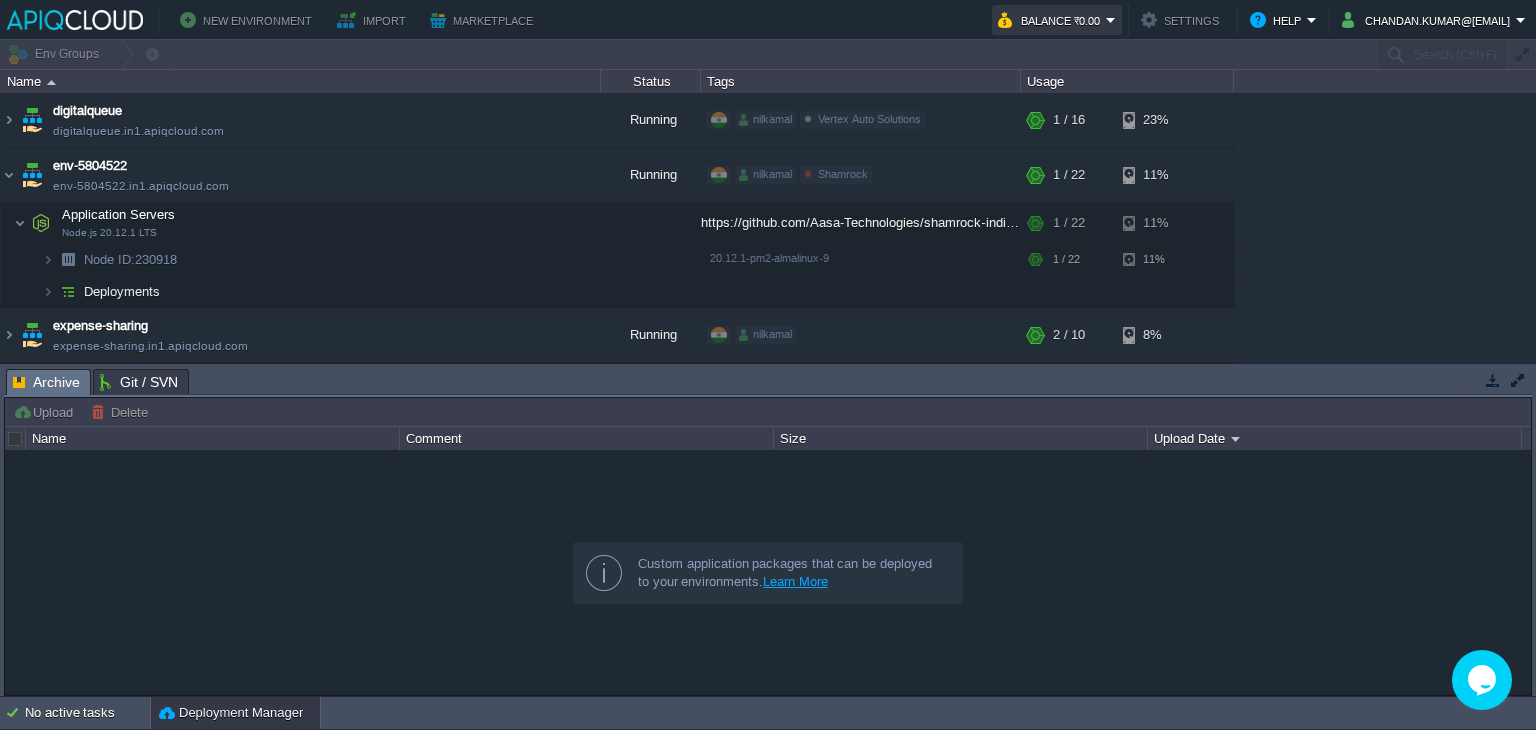 click on "Balance ₹0.00" at bounding box center (1052, 20) 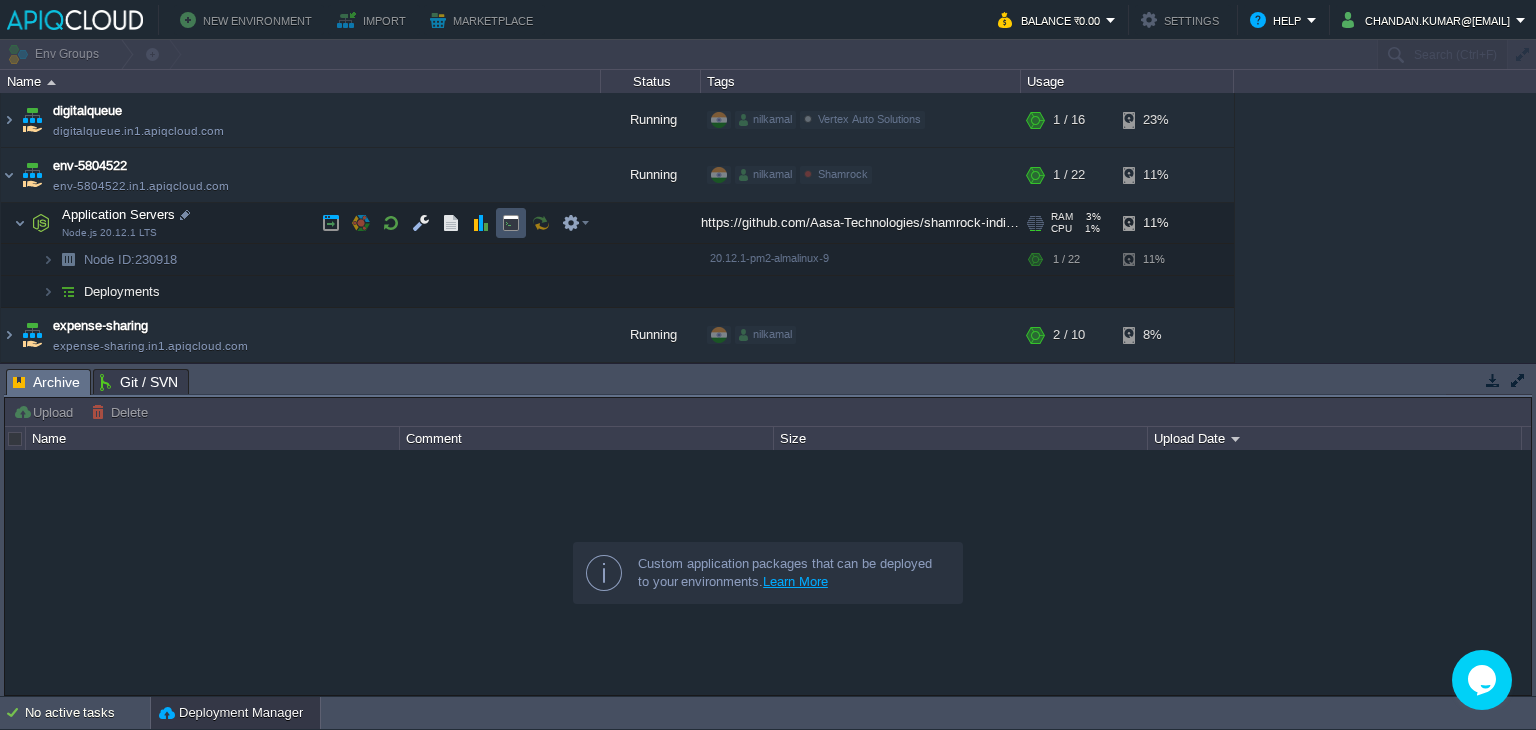 click at bounding box center [511, 223] 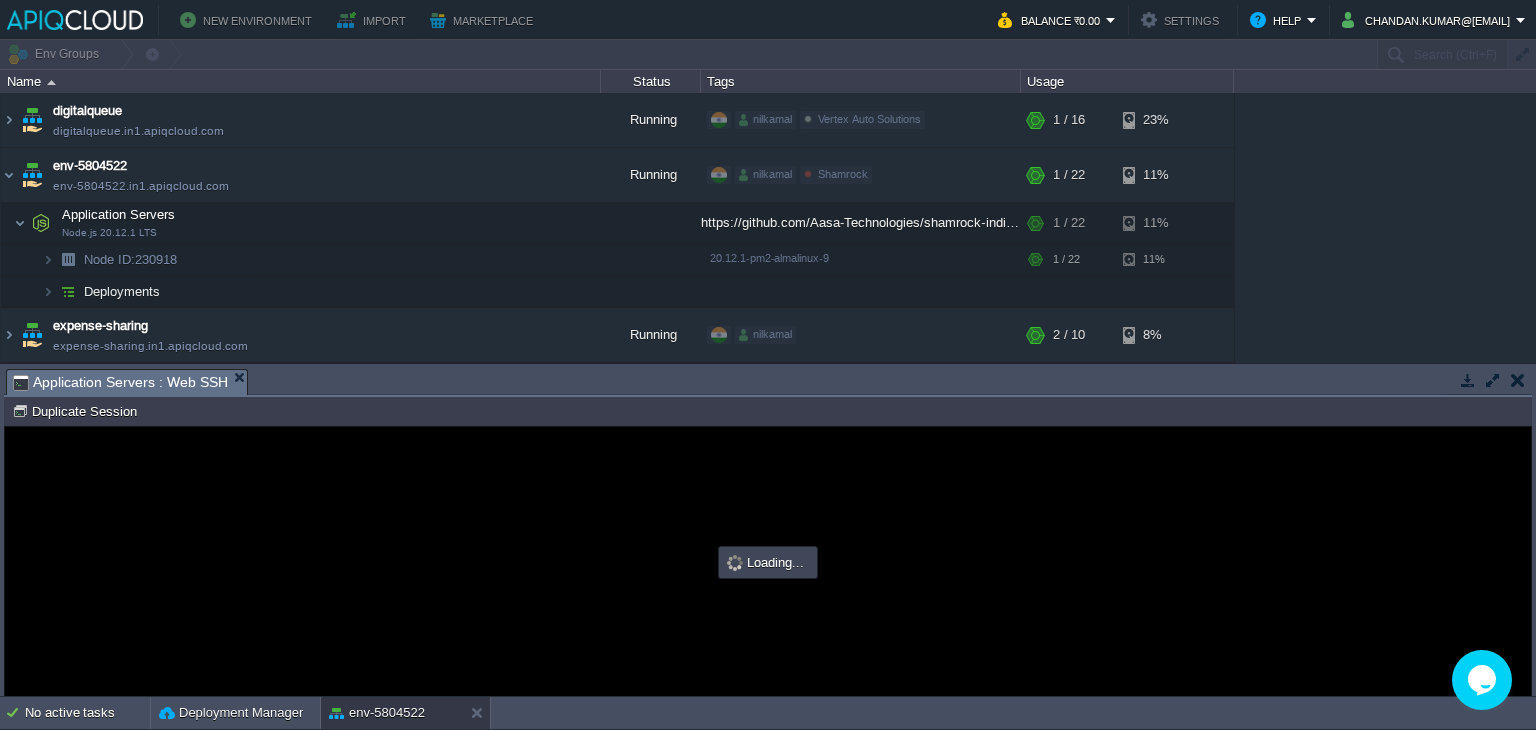 scroll, scrollTop: 0, scrollLeft: 0, axis: both 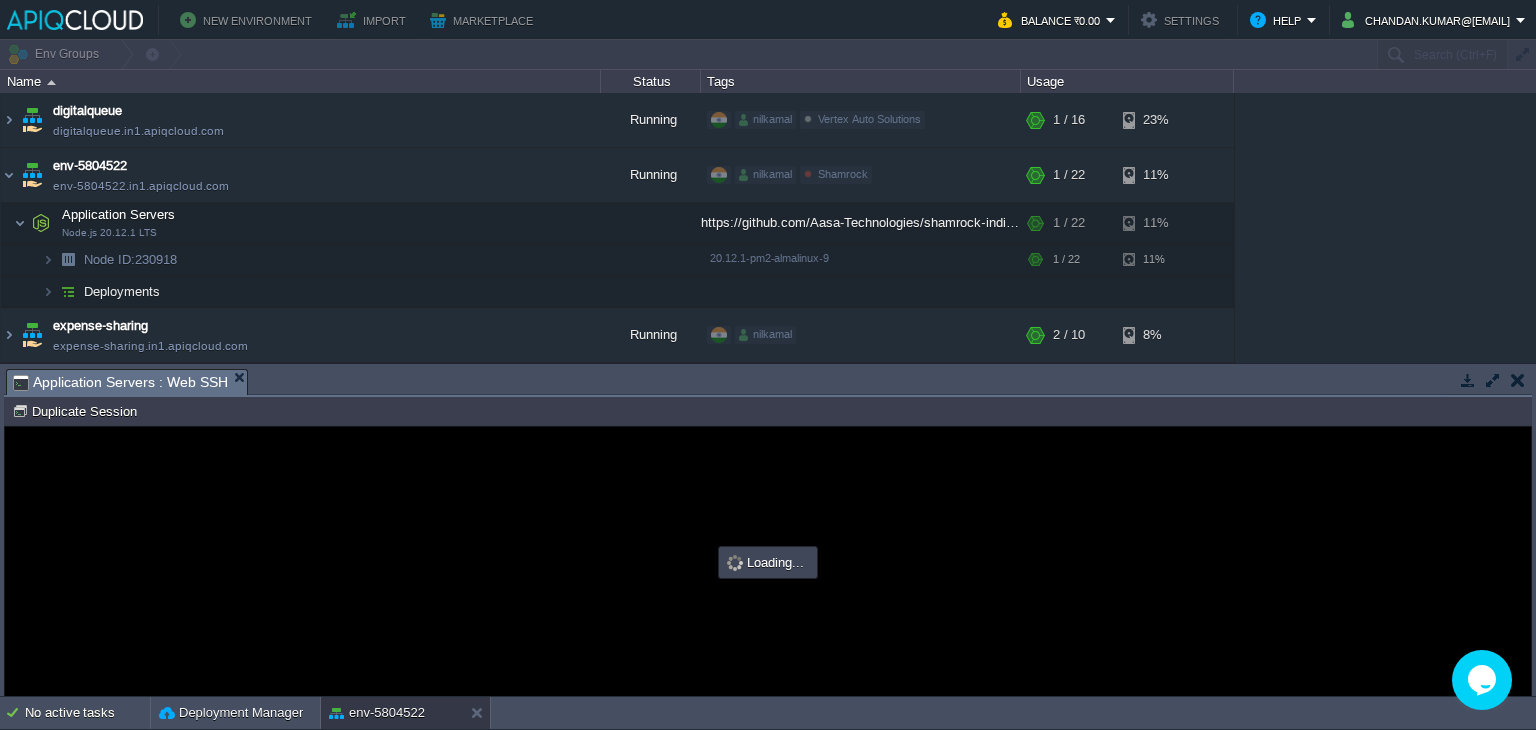 type on "#000000" 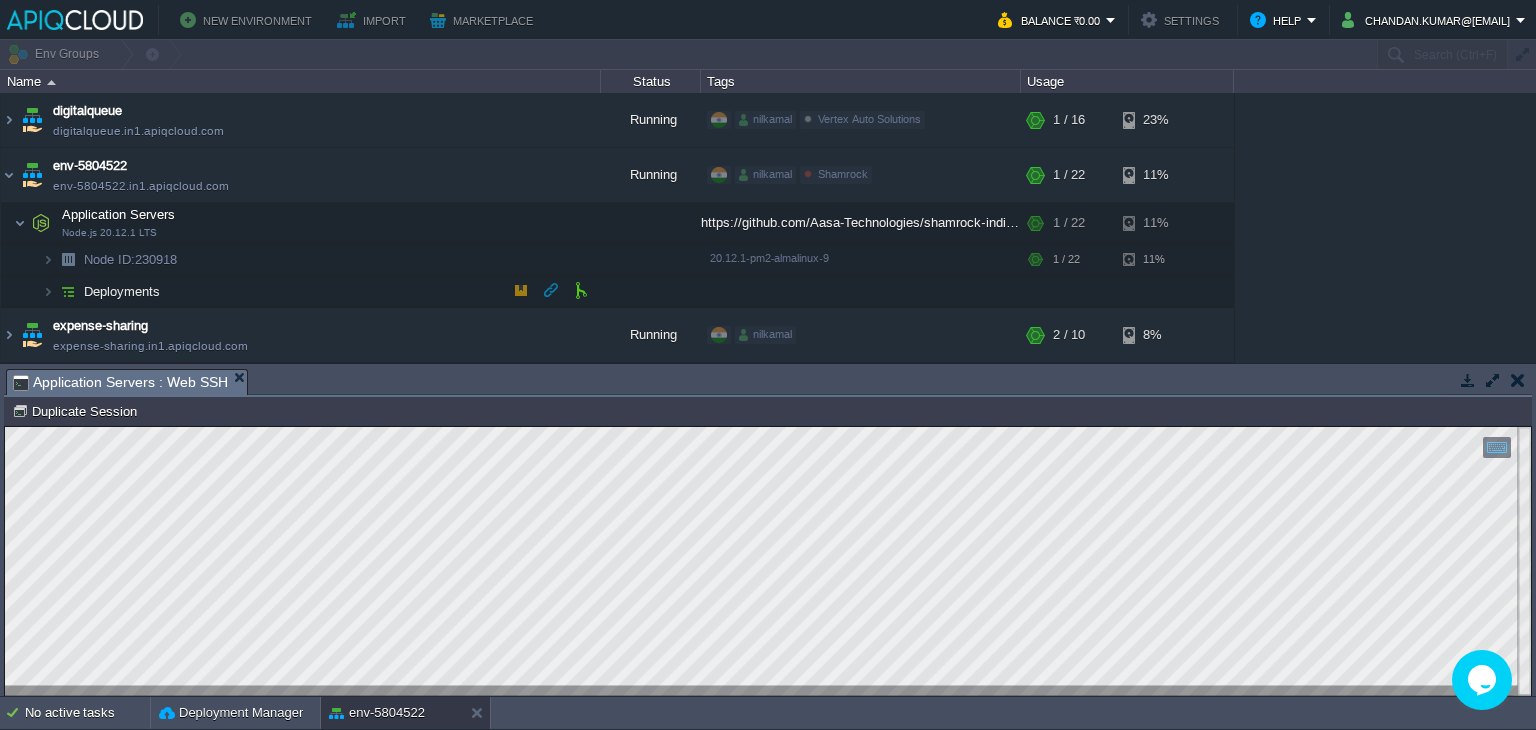 click on "Deployments" at bounding box center (301, 292) 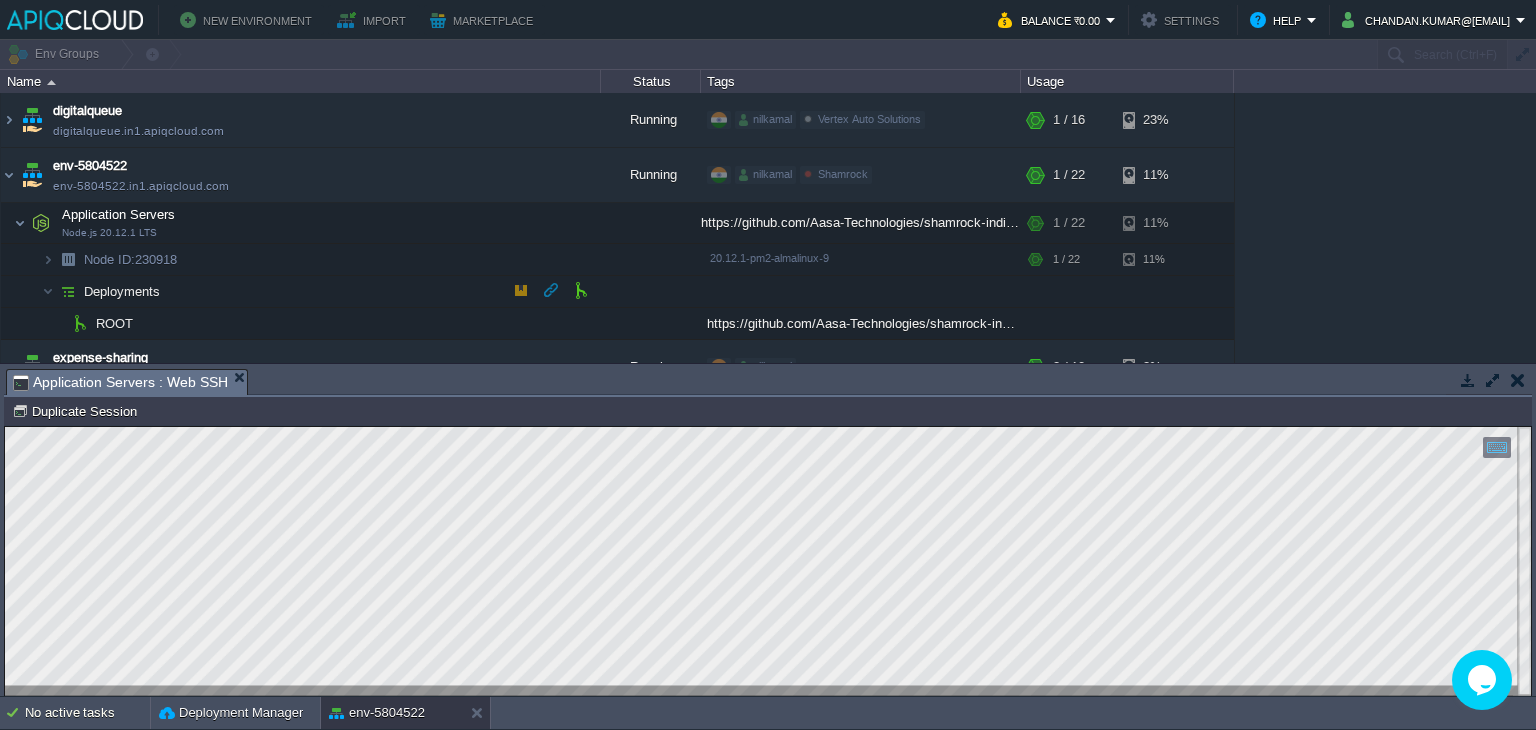 scroll, scrollTop: 11, scrollLeft: 0, axis: vertical 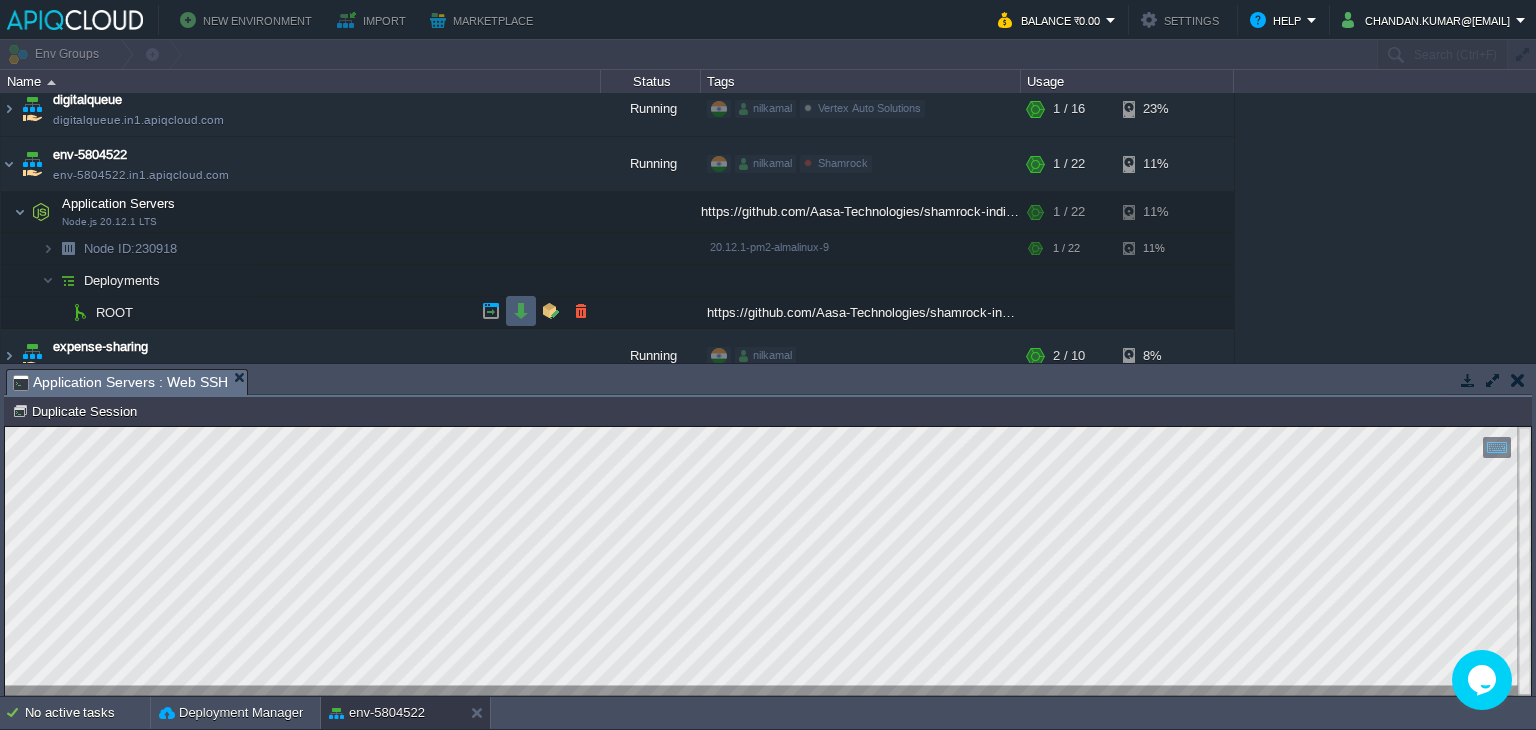 click at bounding box center [521, 311] 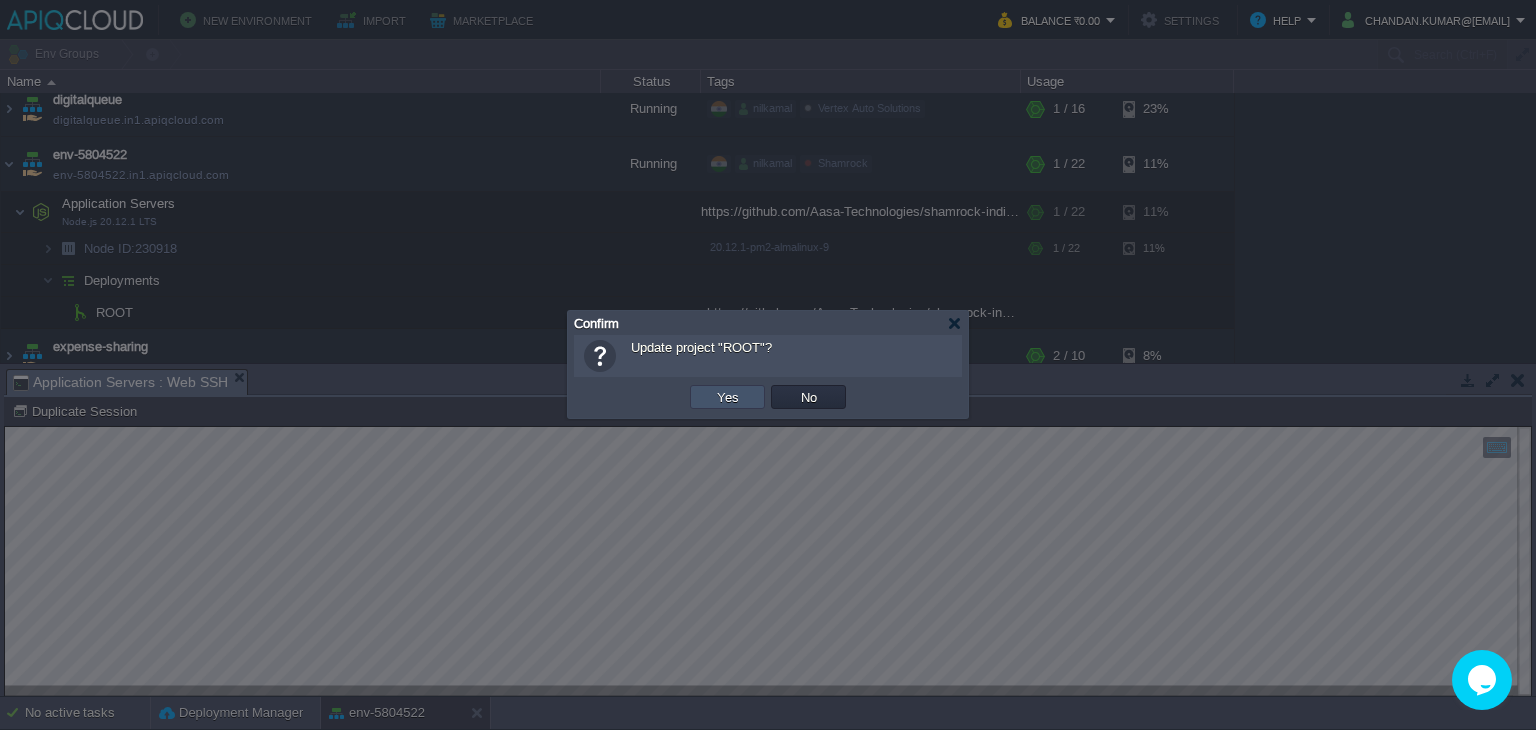 click on "Yes" at bounding box center [728, 397] 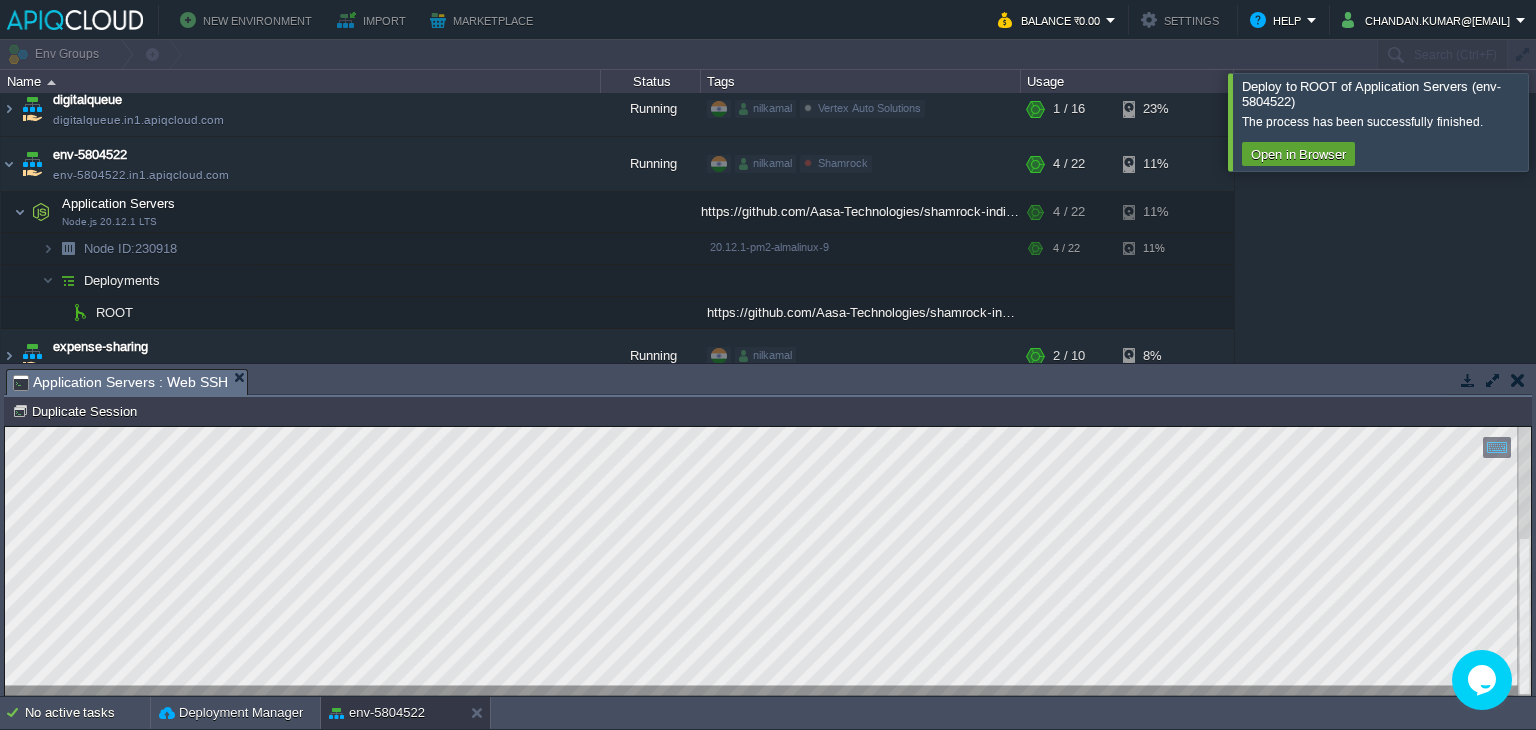 click at bounding box center [1560, 121] 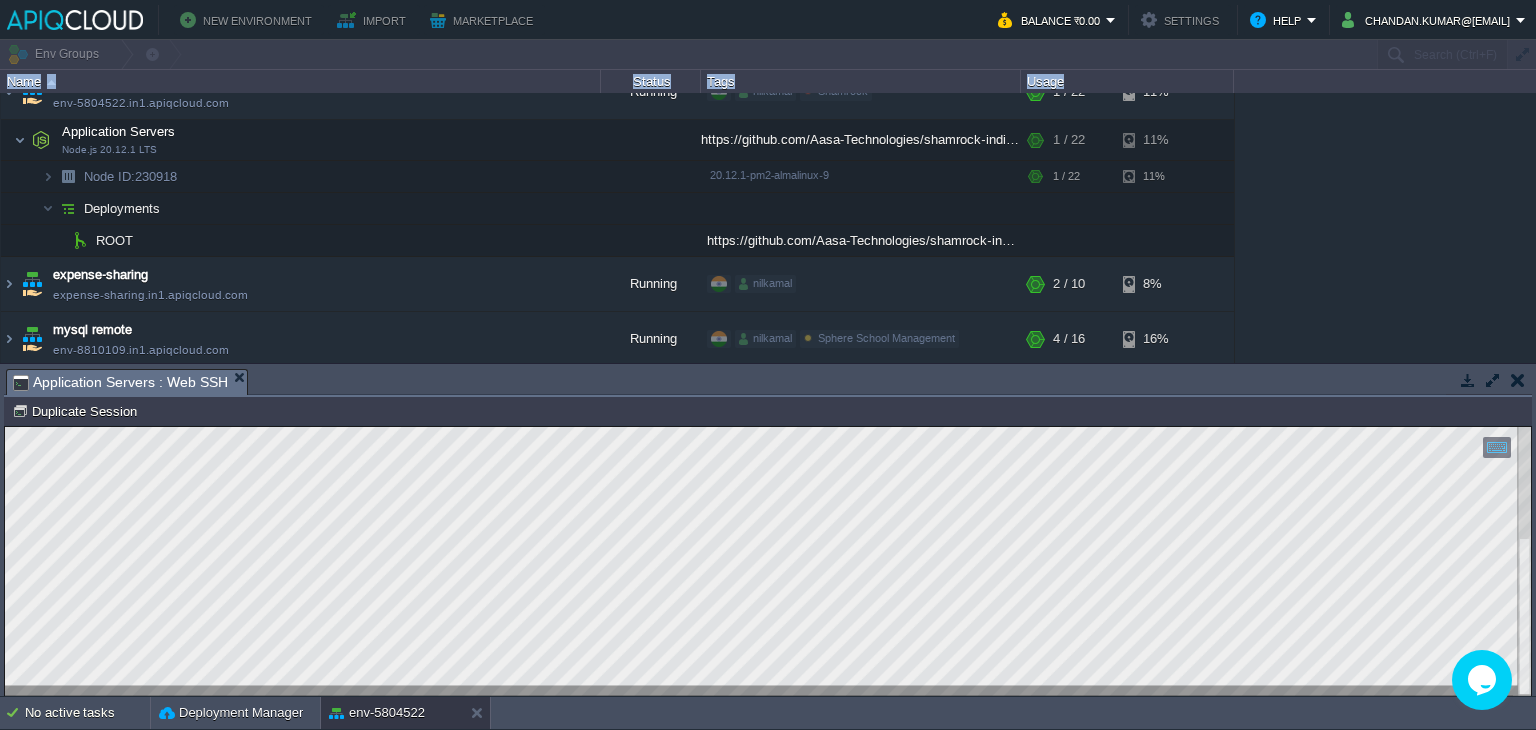 scroll, scrollTop: 0, scrollLeft: 0, axis: both 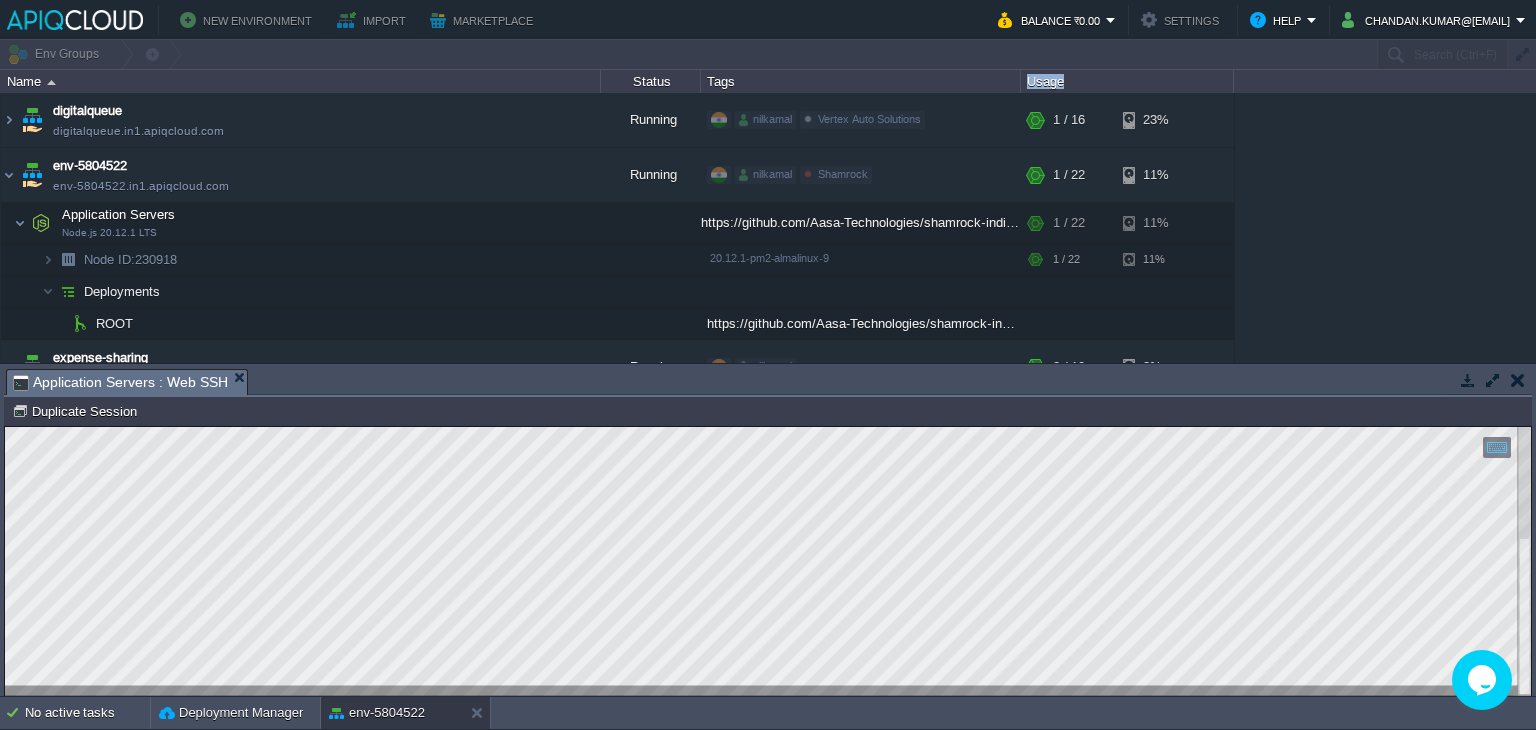 drag, startPoint x: 535, startPoint y: 281, endPoint x: 1227, endPoint y: 102, distance: 714.7762 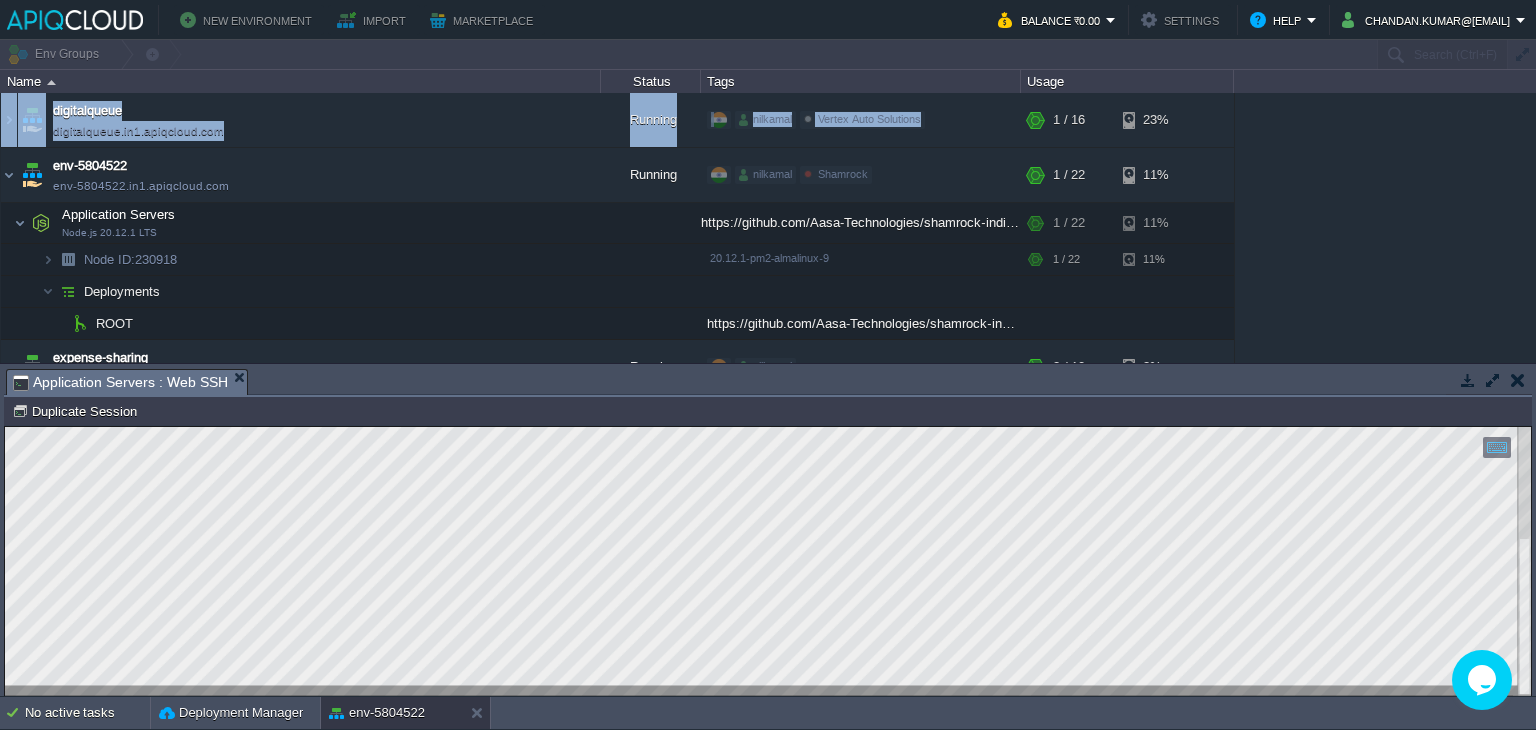 click on "digitalqueue digitalqueue.in1.apiqcloud.com Running nilkamal Shamrock Edit RAM 1% CPU 5% 1 / 16 23% env-5804522 env-5804522.in1.apiqcloud.com Running nilkamal Shamrock Edit RAM 3% CPU 1% 3%" at bounding box center (768, 228) 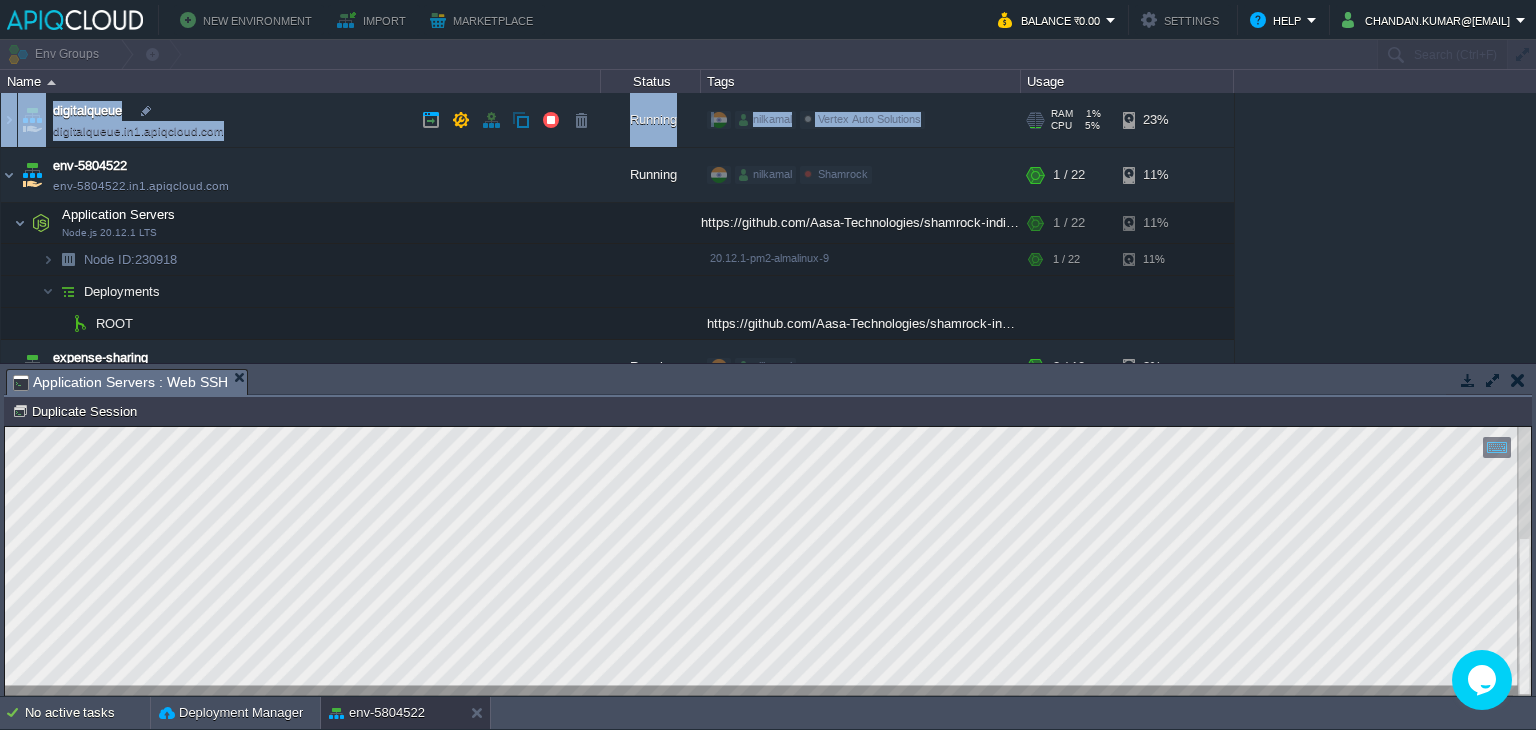 drag, startPoint x: 1257, startPoint y: 109, endPoint x: 1053, endPoint y: 105, distance: 204.03922 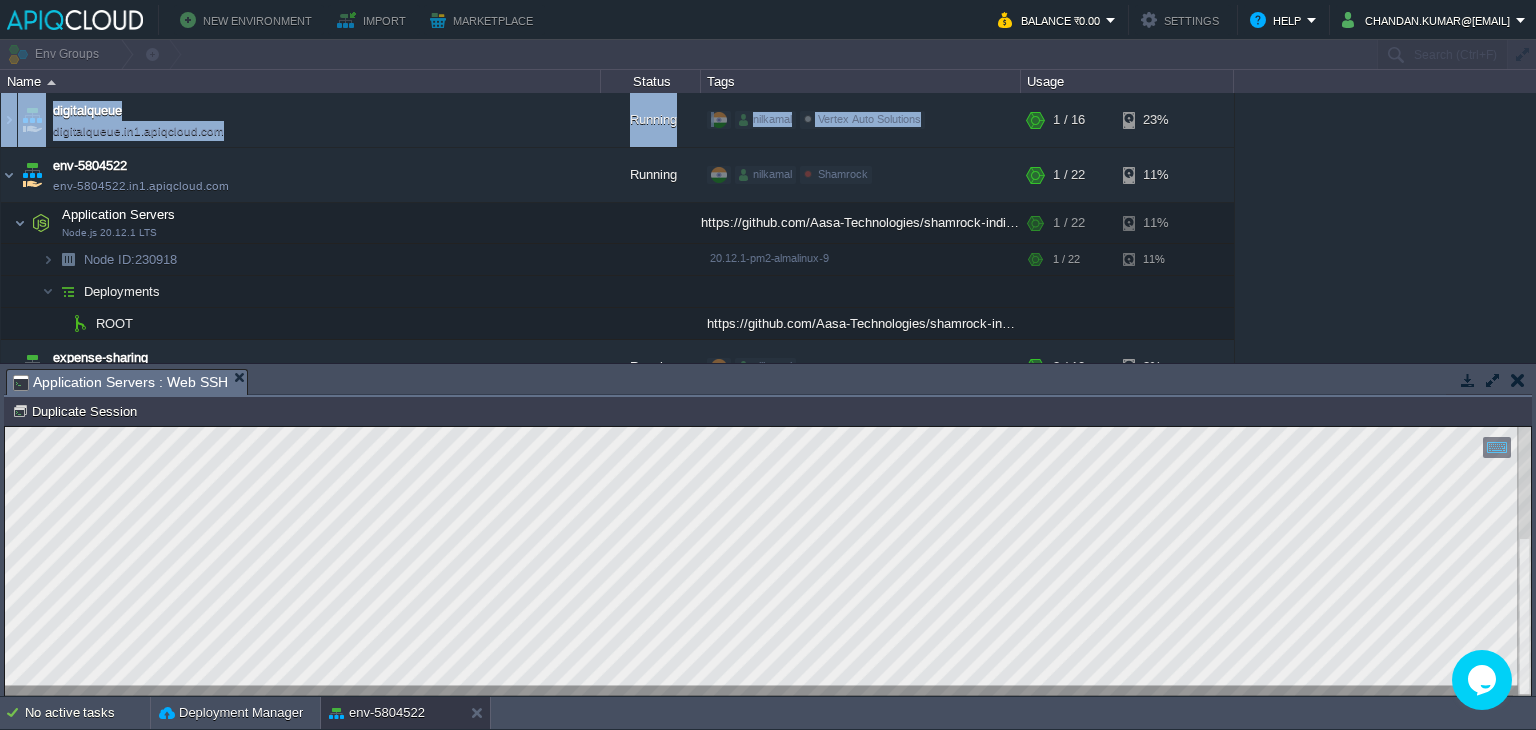 click on "digitalqueue digitalqueue.in1.apiqcloud.com Running nilkamal Shamrock Edit RAM 1% CPU 5% 1 / 16 23% env-5804522 env-5804522.in1.apiqcloud.com Running nilkamal Shamrock Edit RAM 3% CPU 1% 3%" at bounding box center [768, 228] 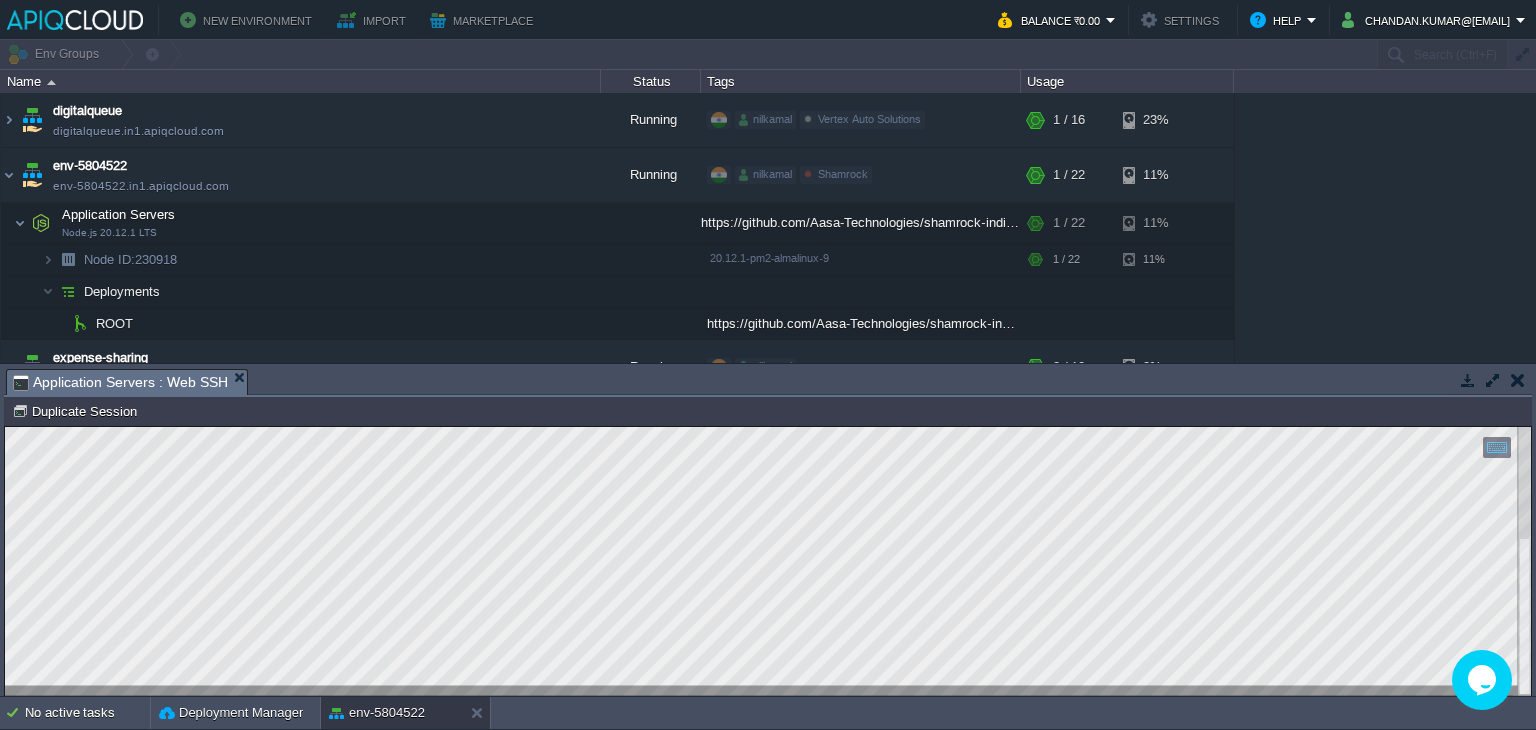 click on "Status" at bounding box center [651, 81] 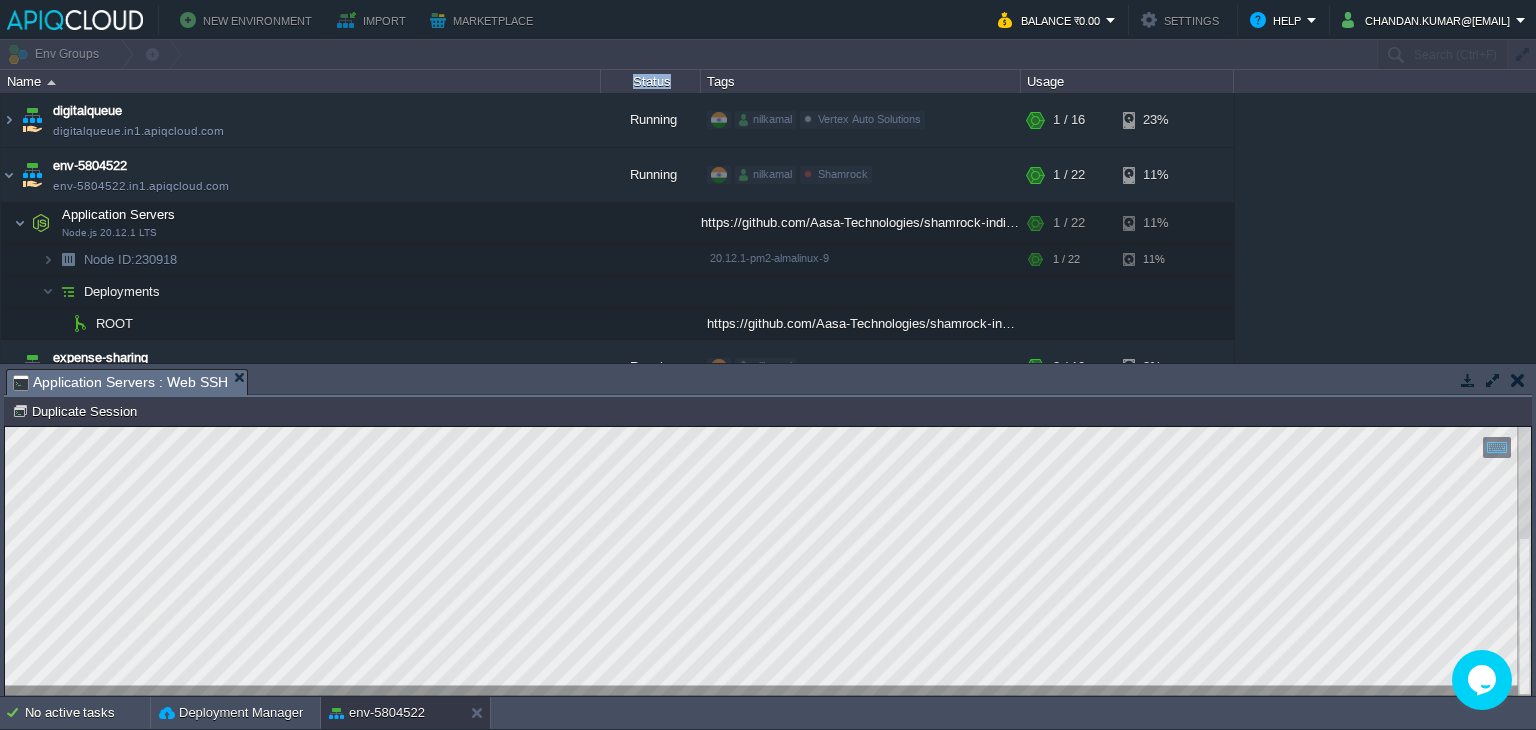 click on "Status" at bounding box center (651, 81) 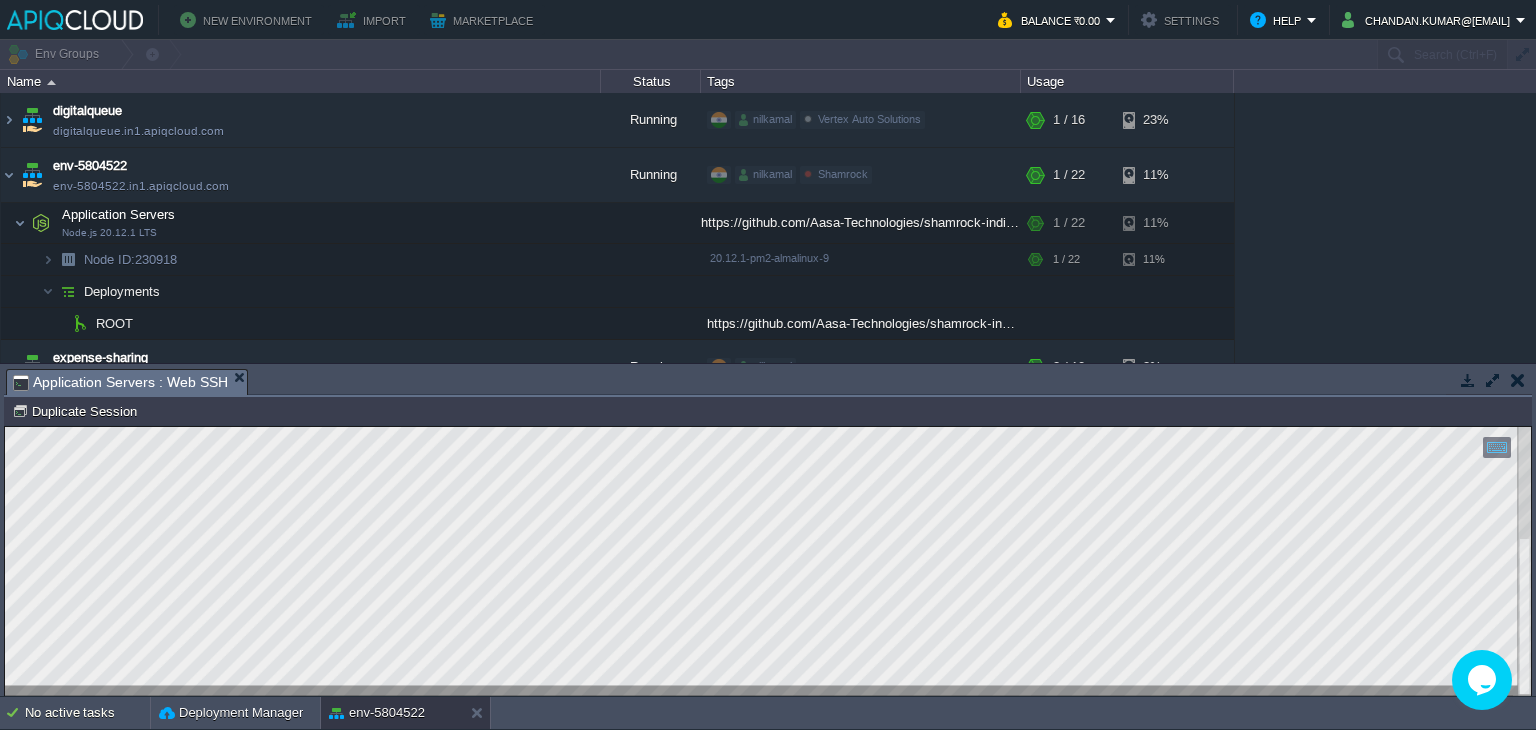 click on "Tags" at bounding box center (861, 81) 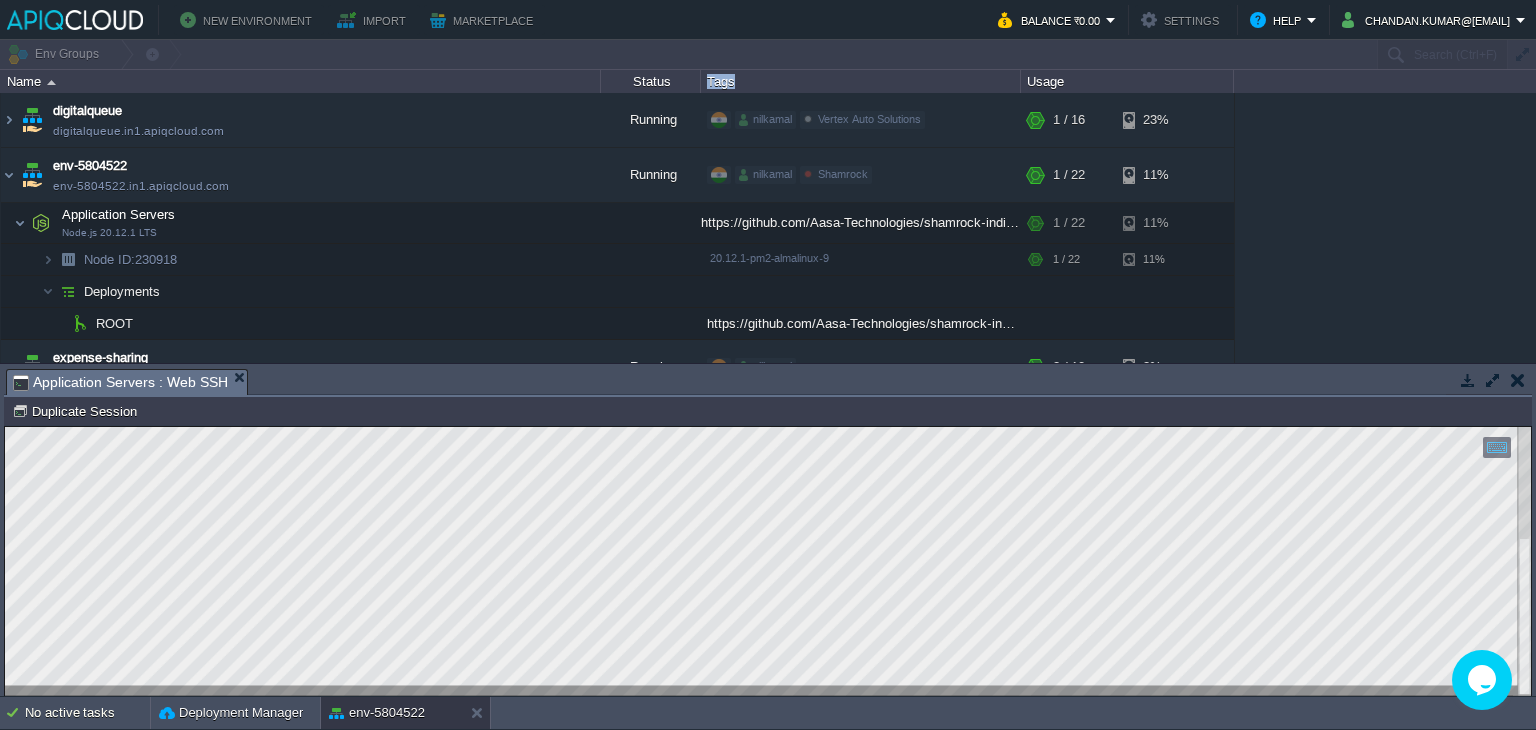 click on "Tags" at bounding box center [861, 81] 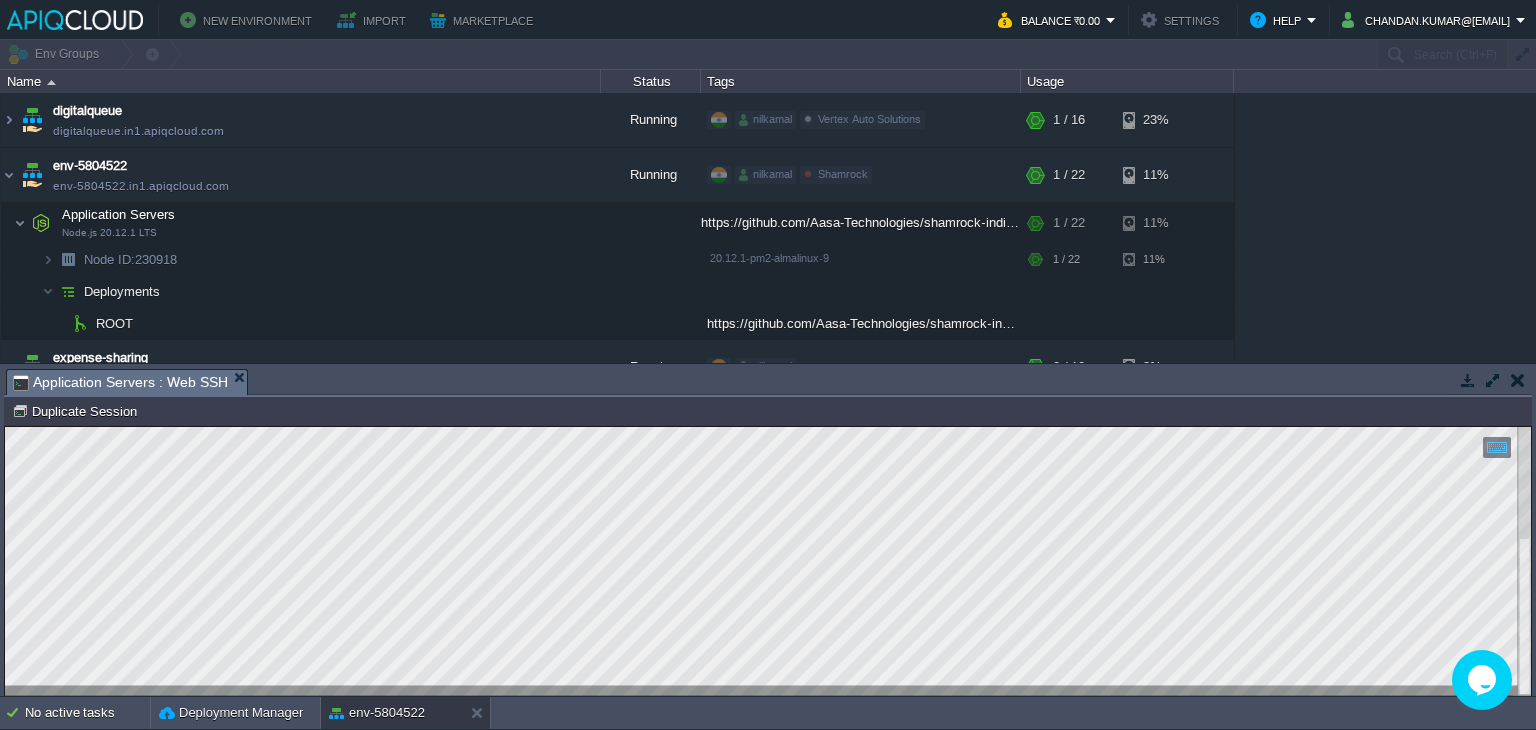 click on "Usage" at bounding box center [1127, 81] 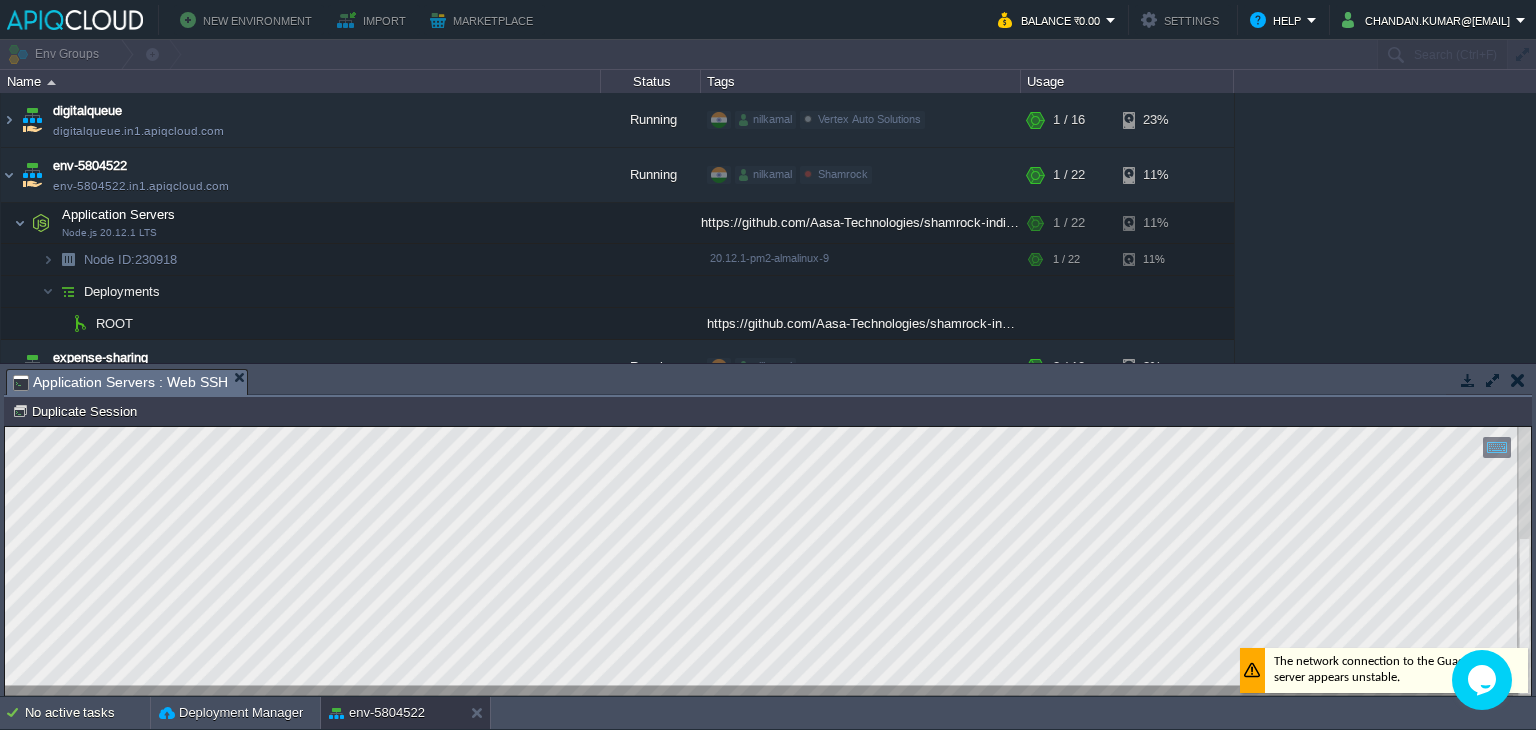 click on "Usage" at bounding box center [1127, 81] 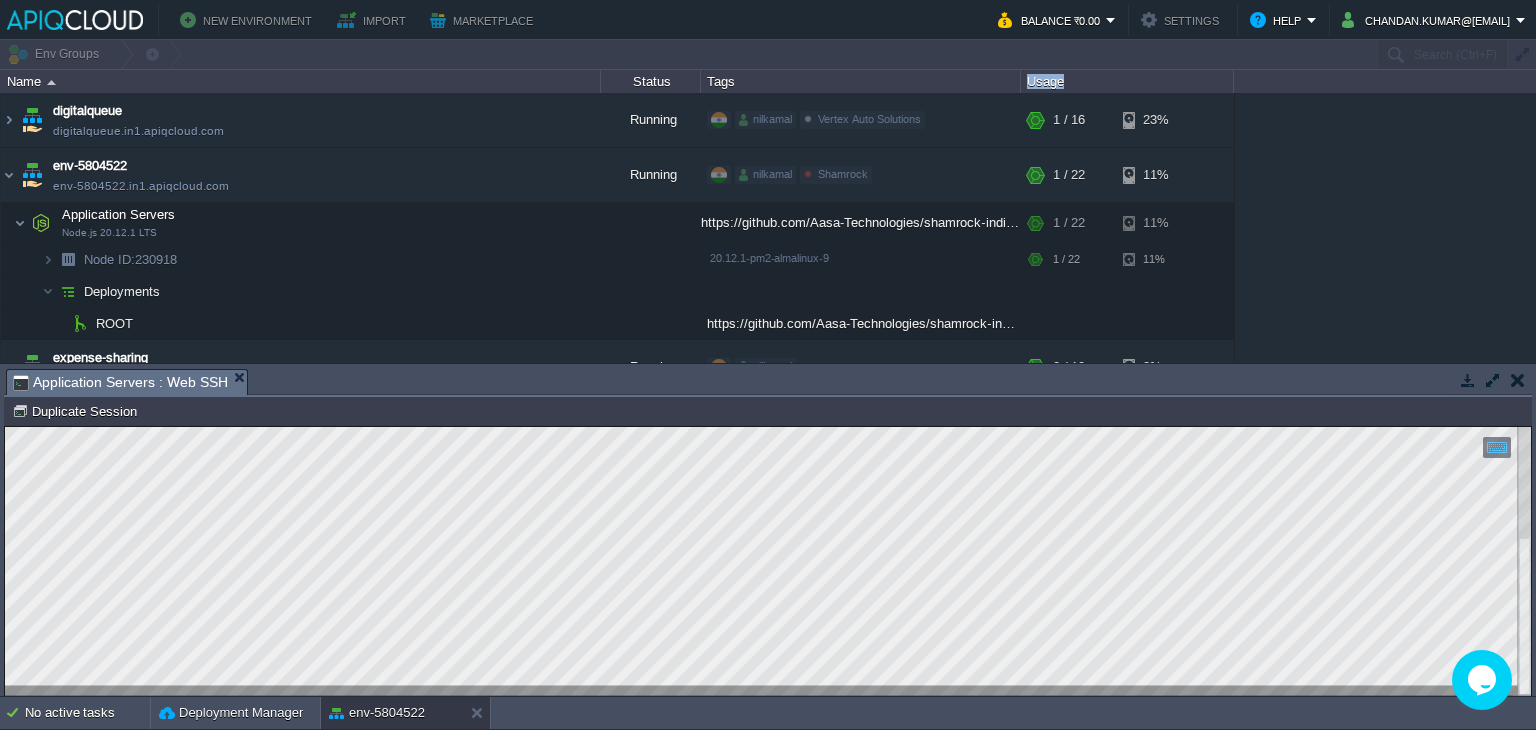 click on "Usage" at bounding box center [1127, 81] 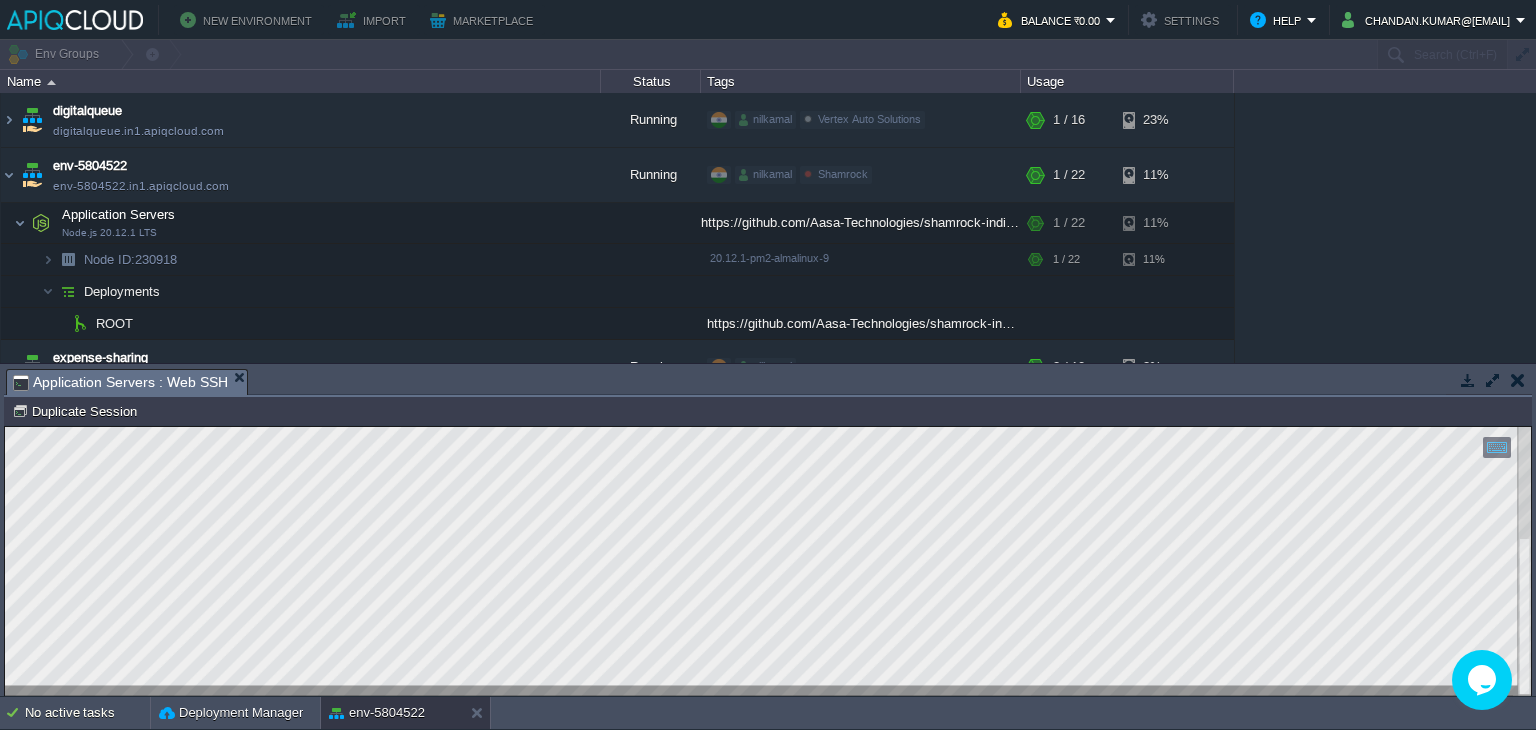 click on "Tags" at bounding box center [861, 81] 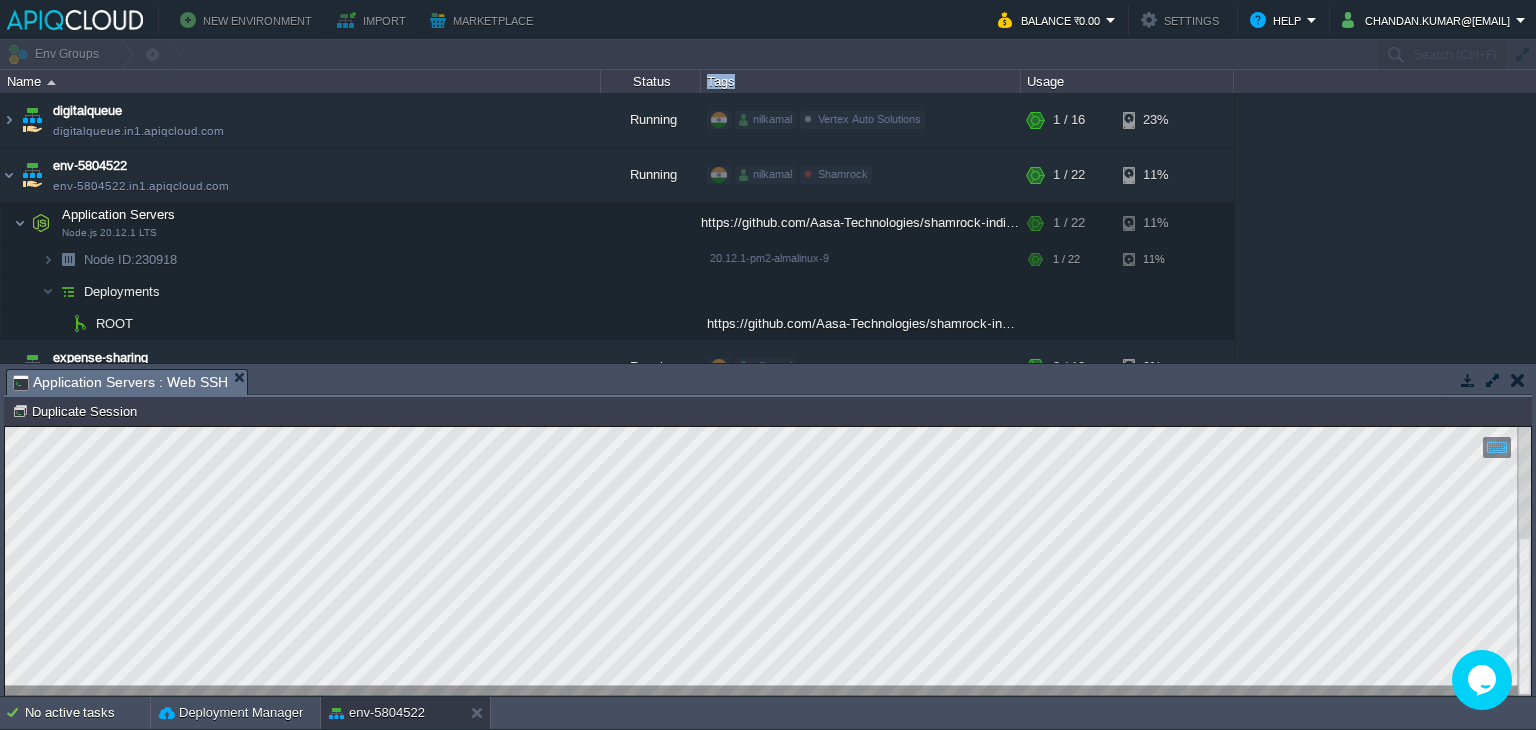 click on "Tags" at bounding box center [861, 81] 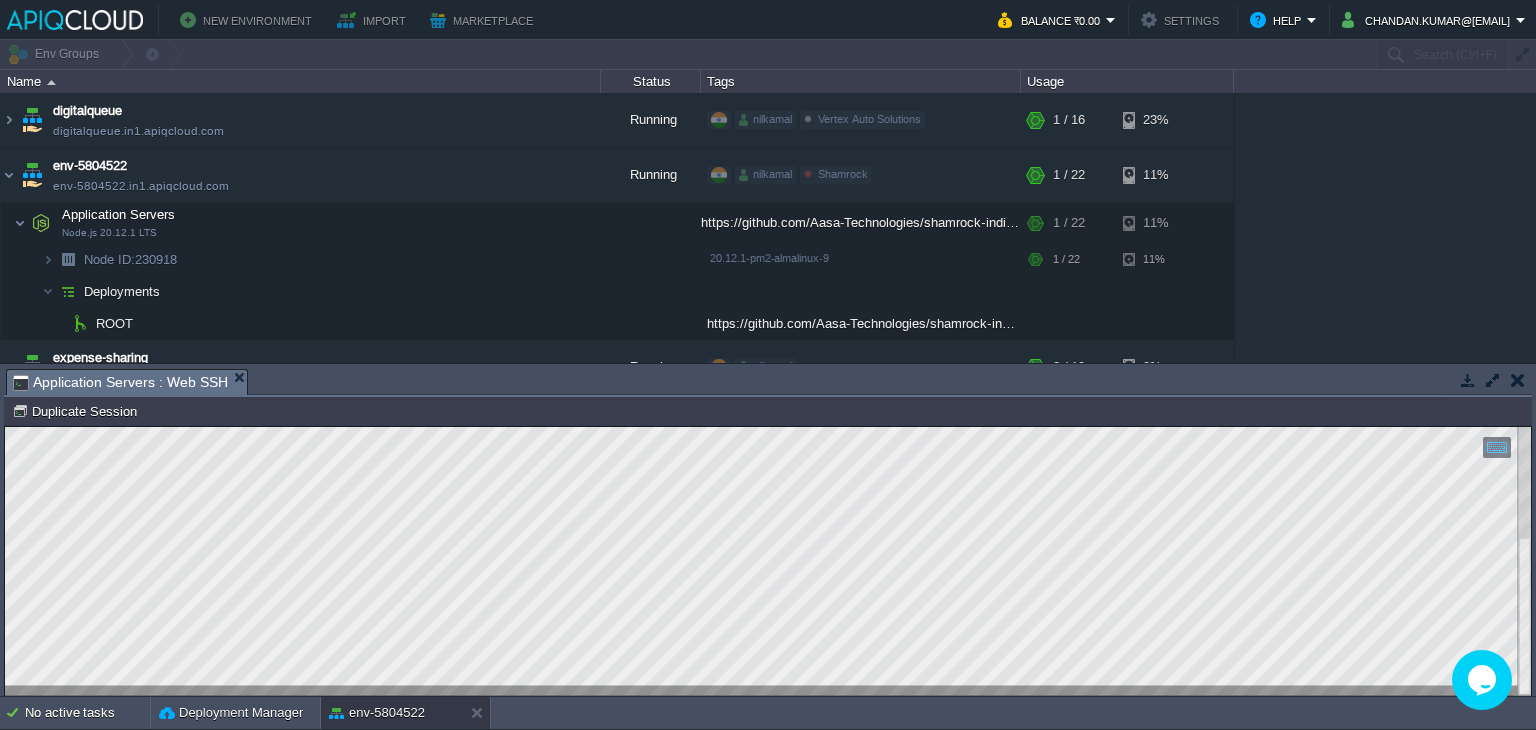 click on "Status" at bounding box center [651, 81] 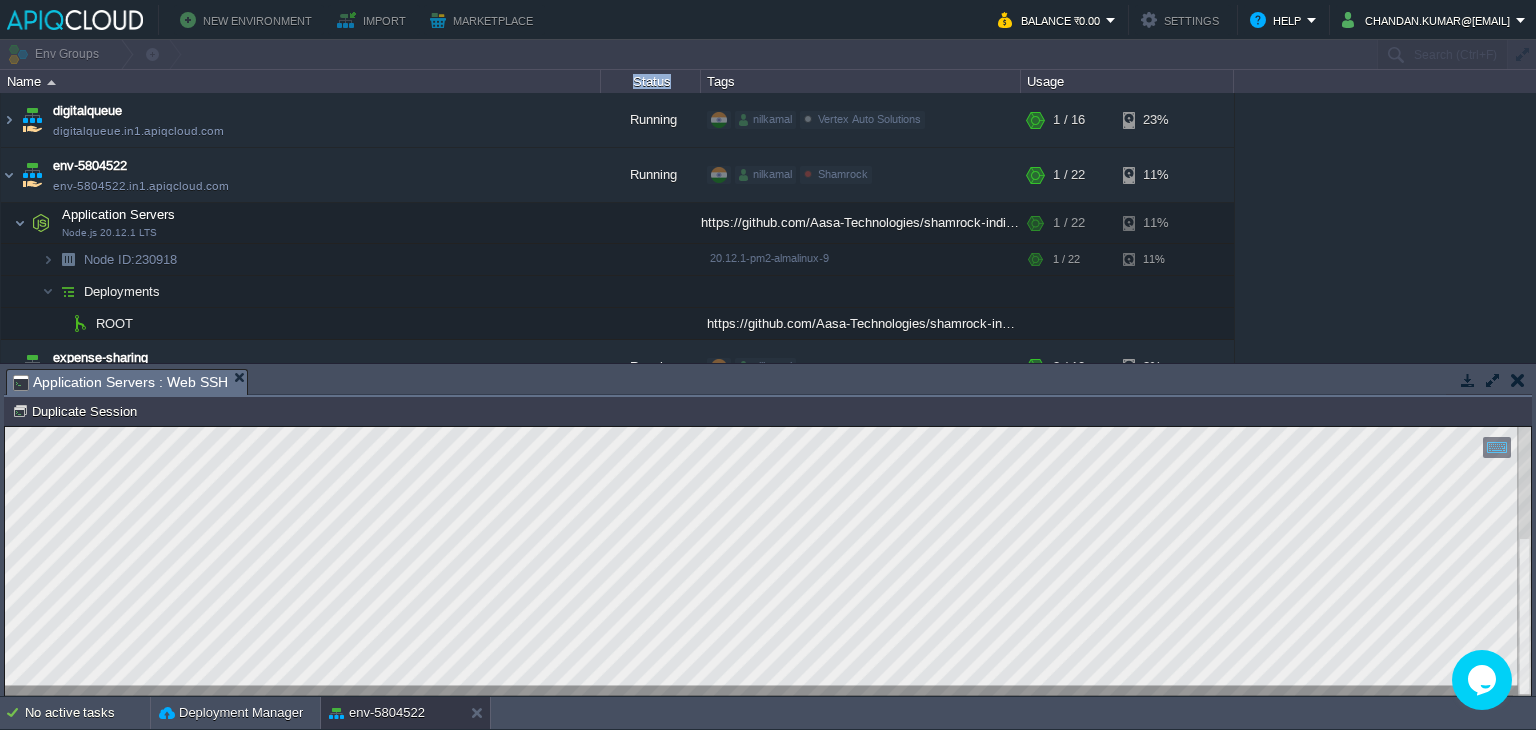 click on "Status" at bounding box center (651, 81) 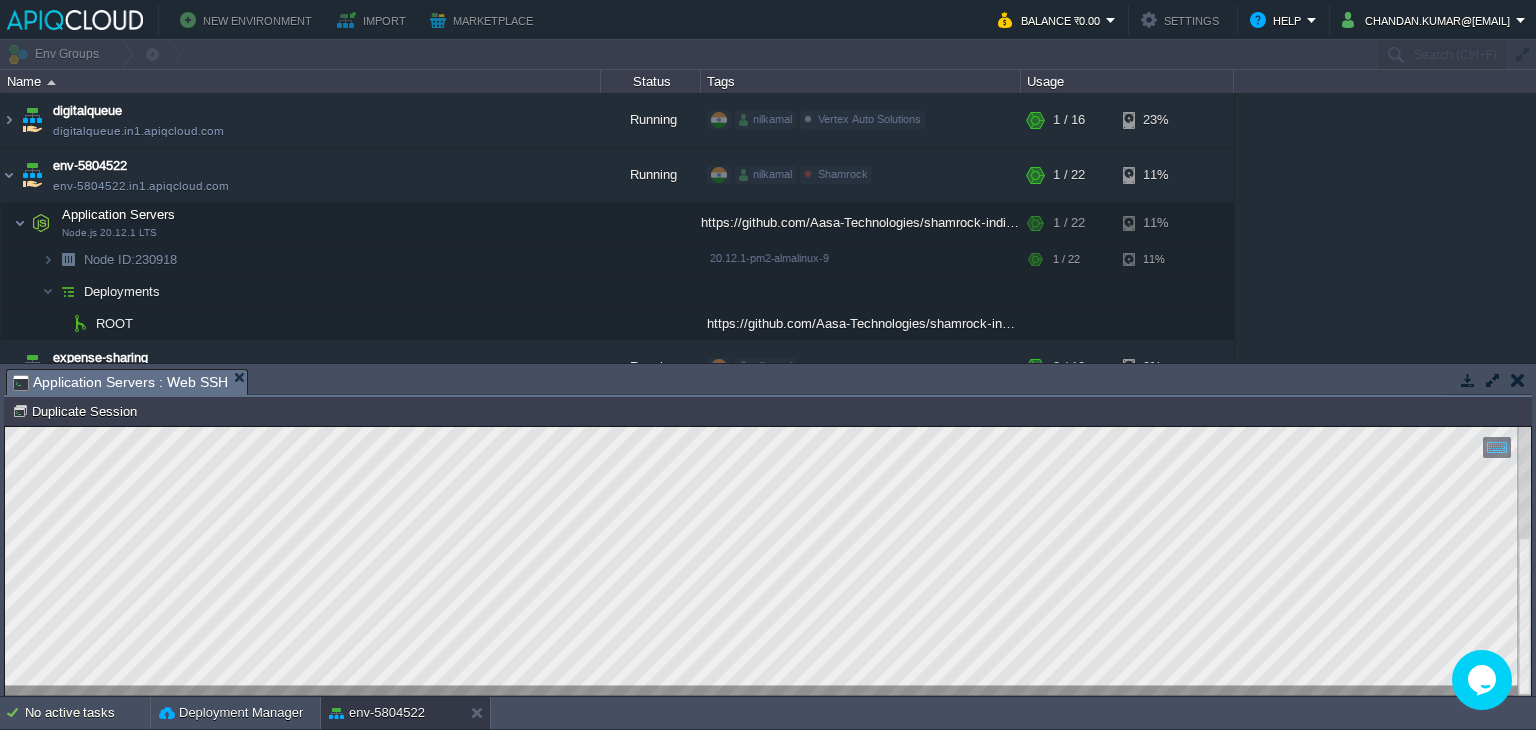 click on "Name" at bounding box center (301, 81) 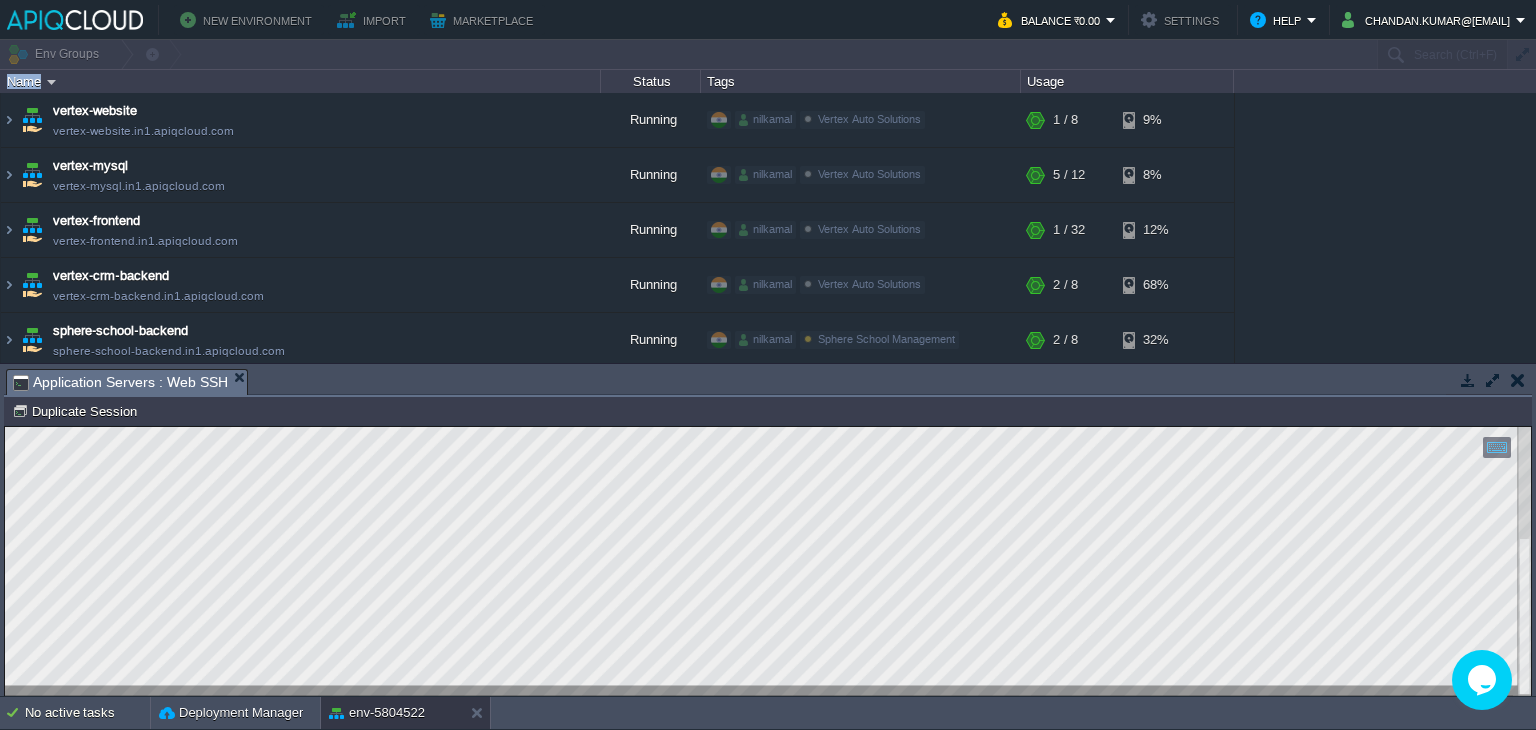 click on "Name" at bounding box center [301, 81] 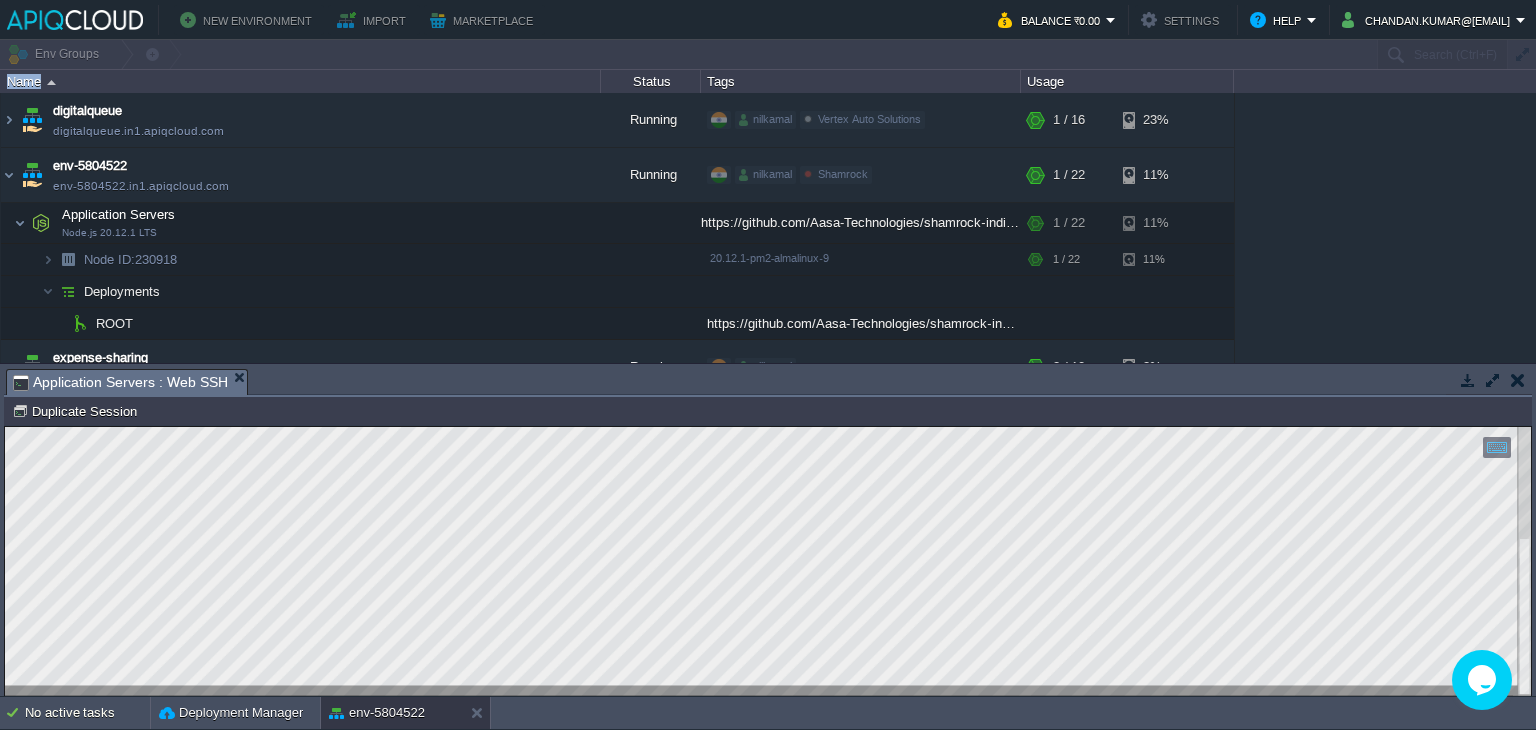 click on "Name" at bounding box center (301, 81) 